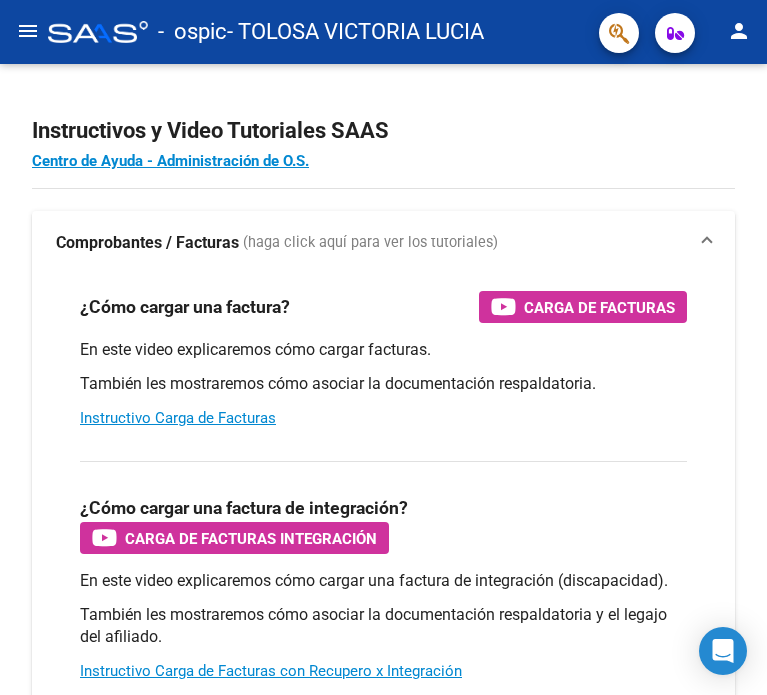 scroll, scrollTop: 0, scrollLeft: 0, axis: both 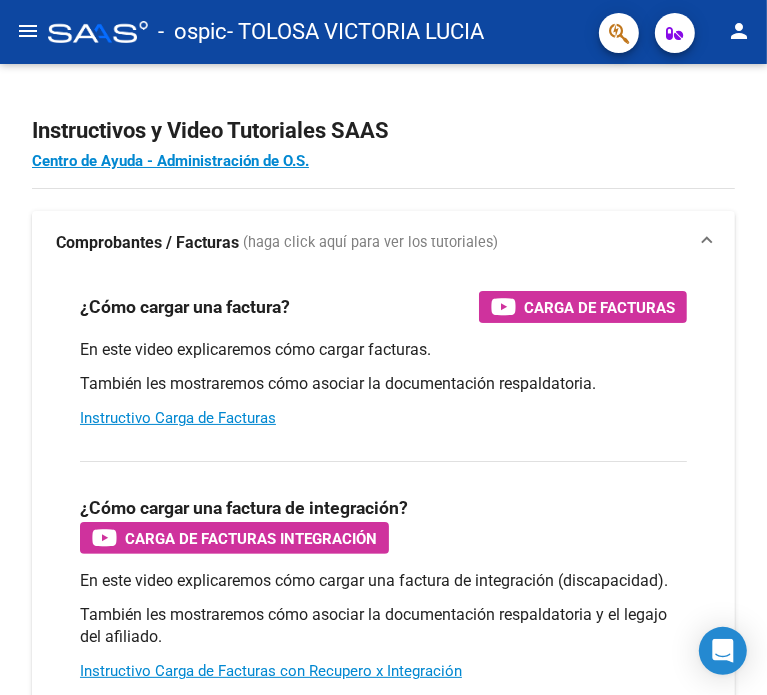 click on "menu" 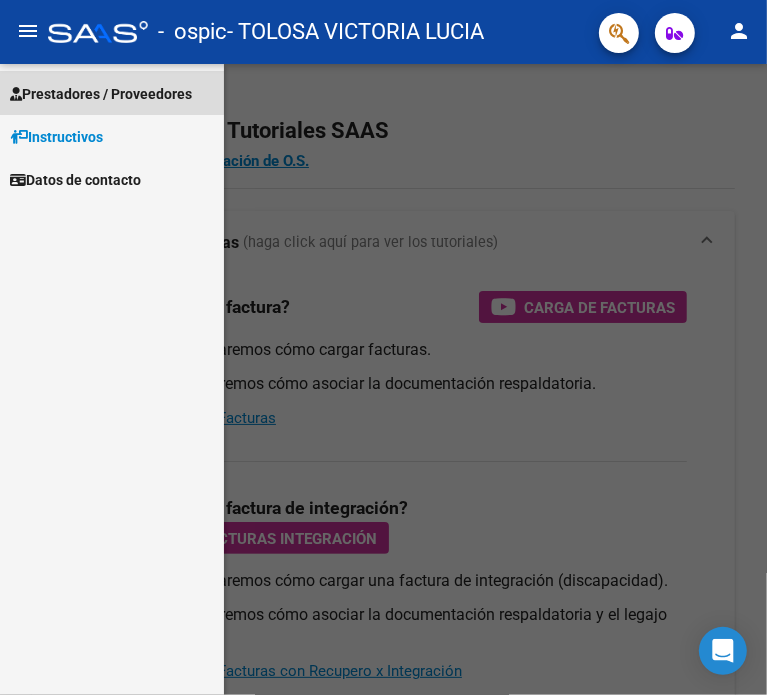 click on "Prestadores / Proveedores" at bounding box center [101, 94] 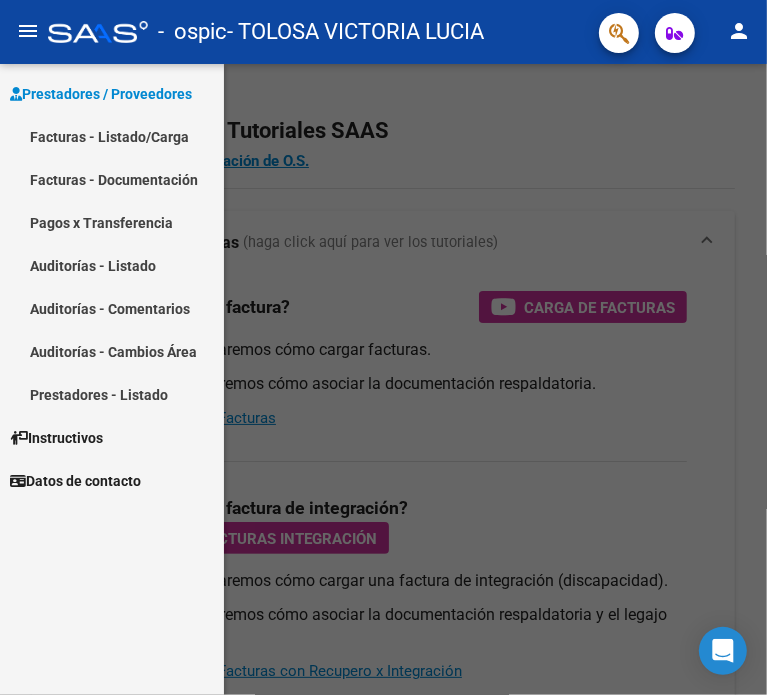 click on "Facturas - Listado/Carga" at bounding box center (112, 136) 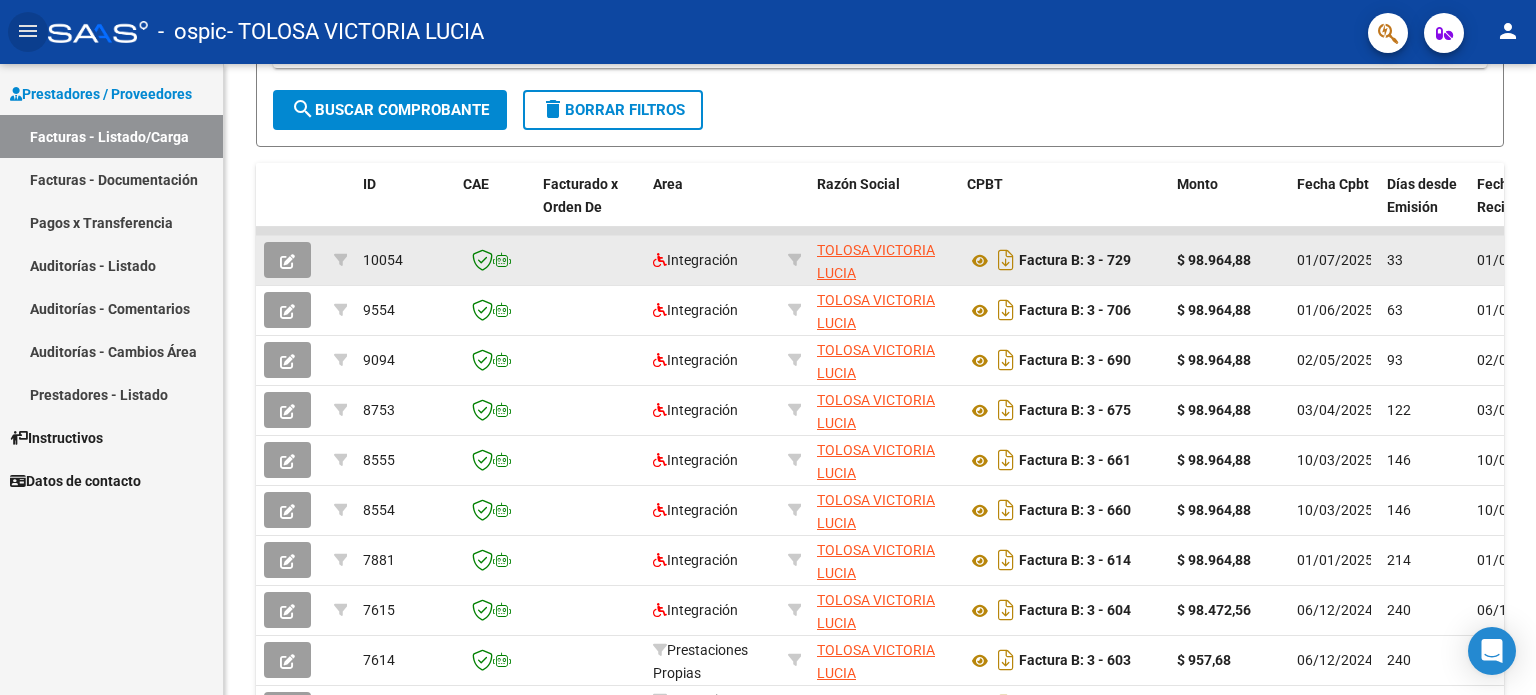 scroll, scrollTop: 339, scrollLeft: 0, axis: vertical 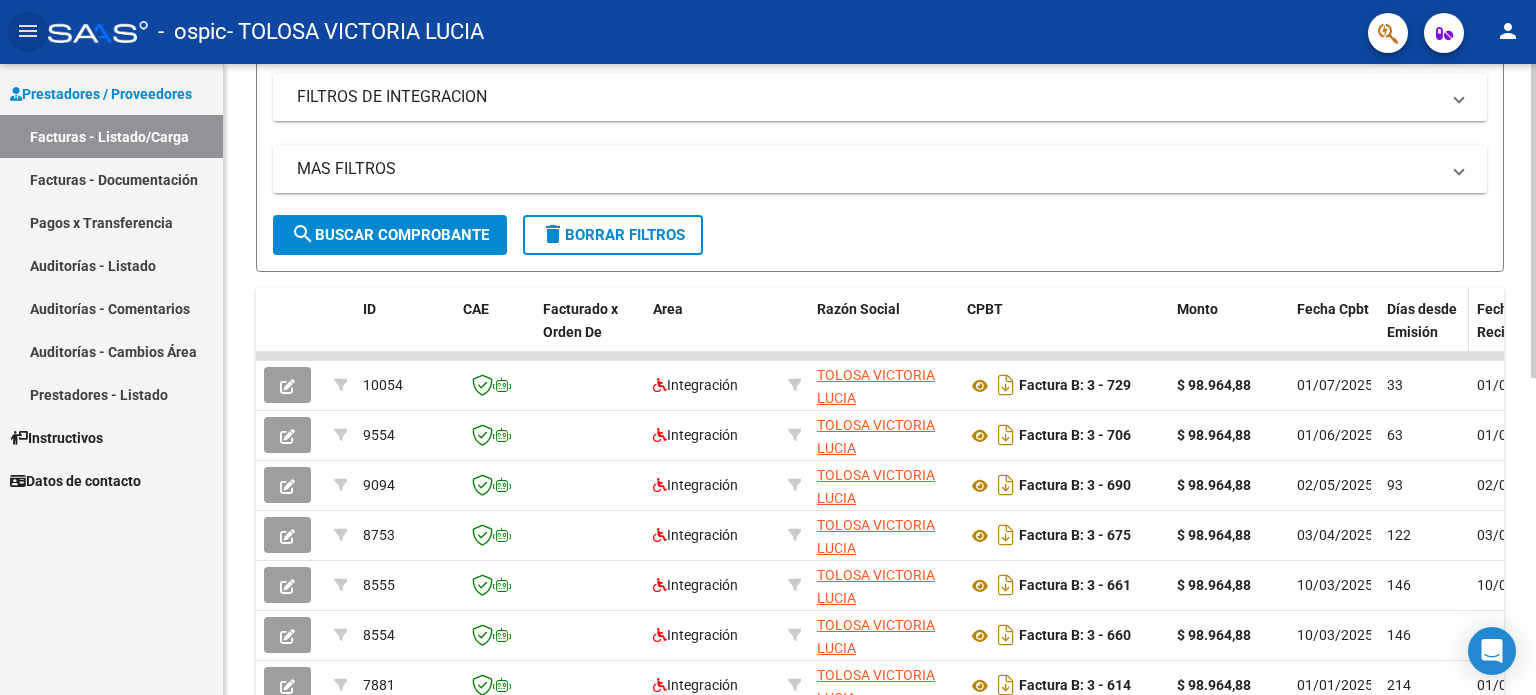 click on "Días desde Emisión" 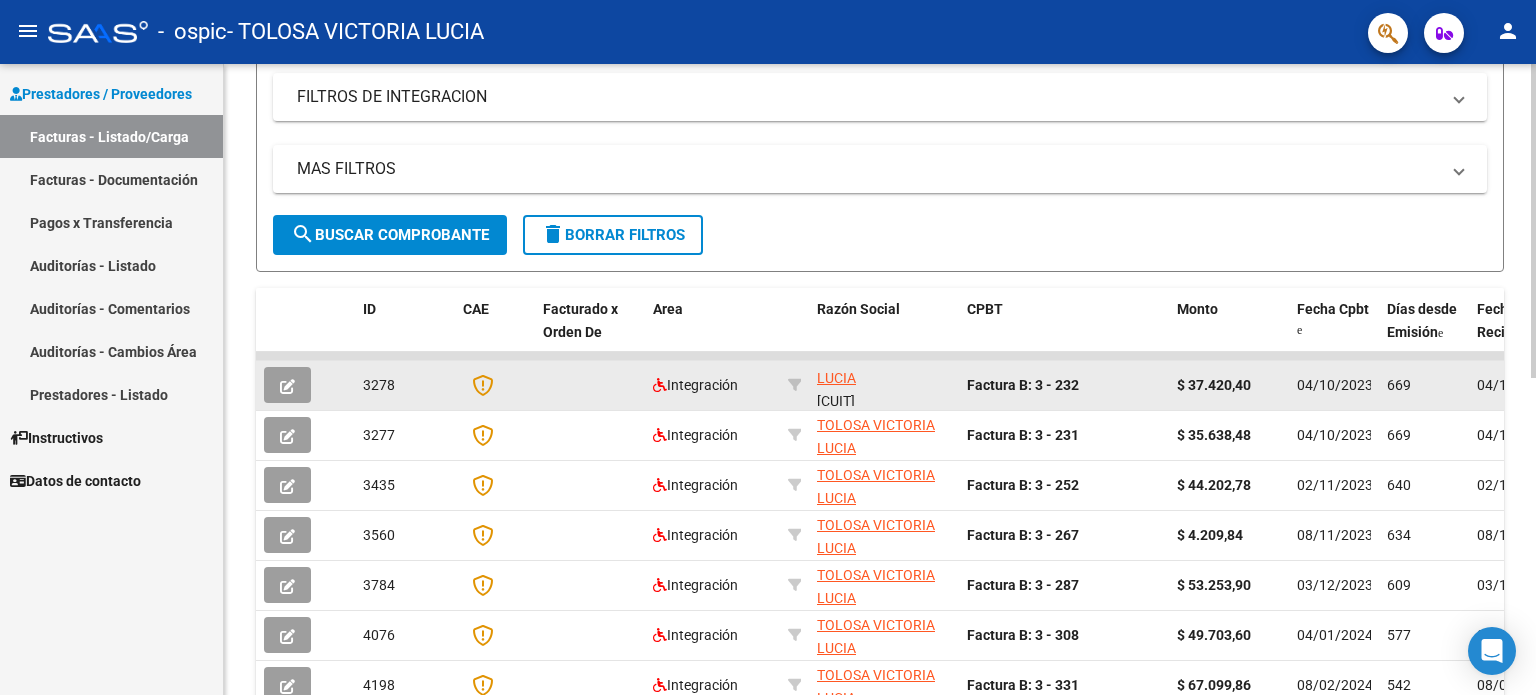 scroll, scrollTop: 25, scrollLeft: 0, axis: vertical 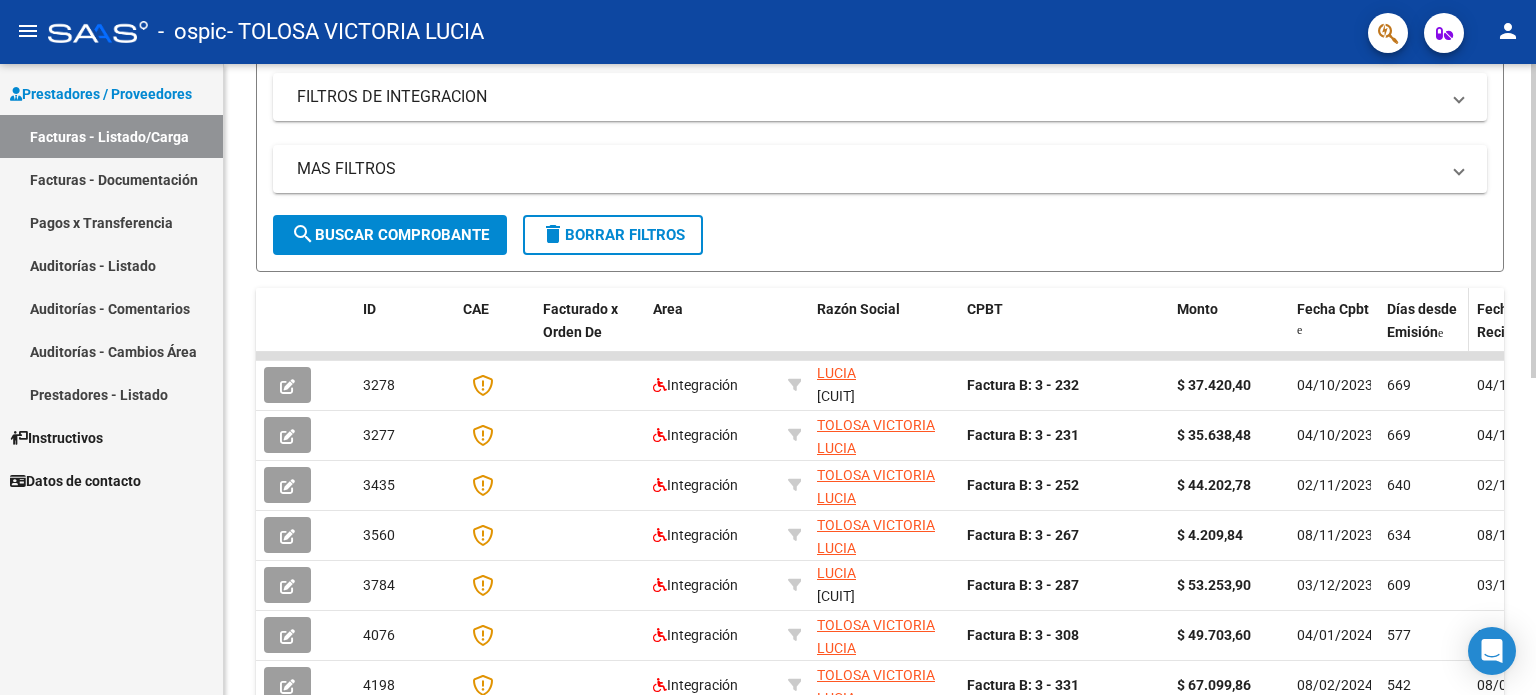 click on "Días desde Emisión" 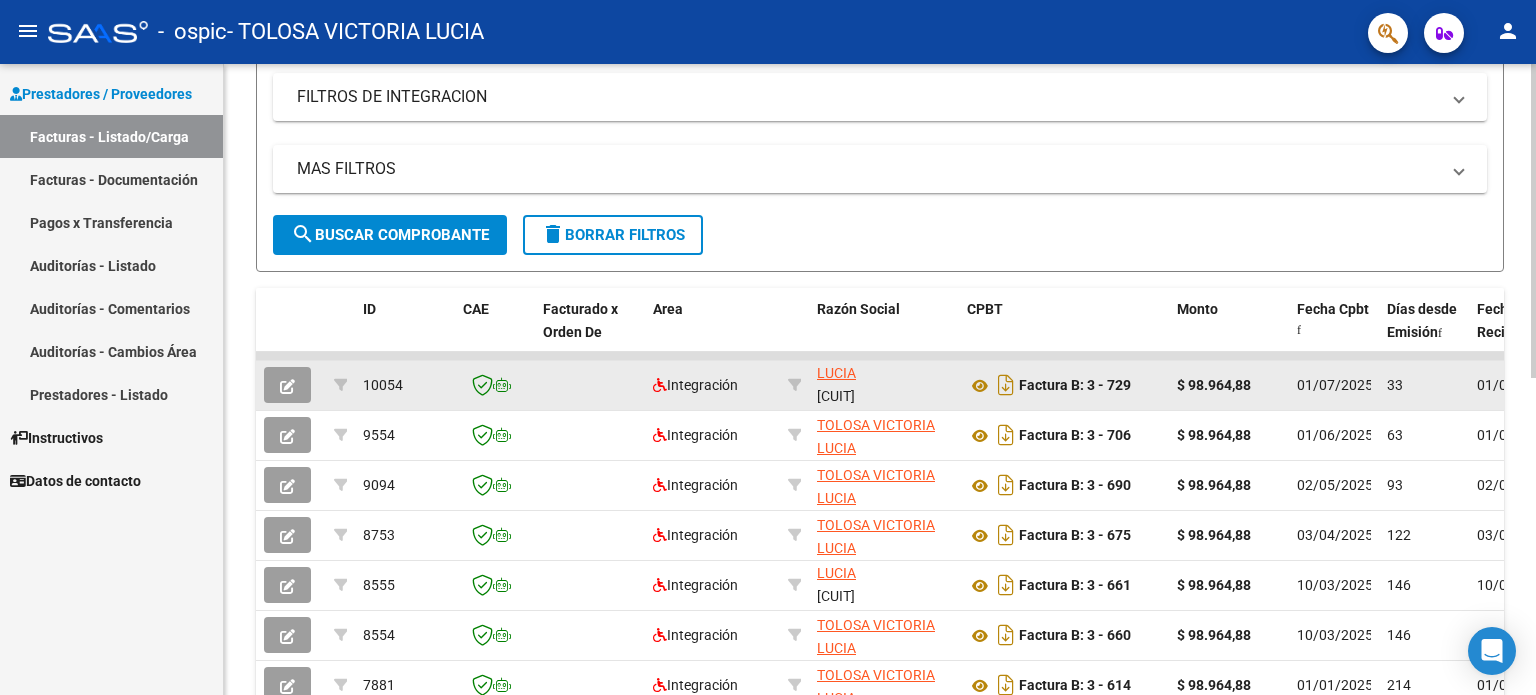 click on "33" 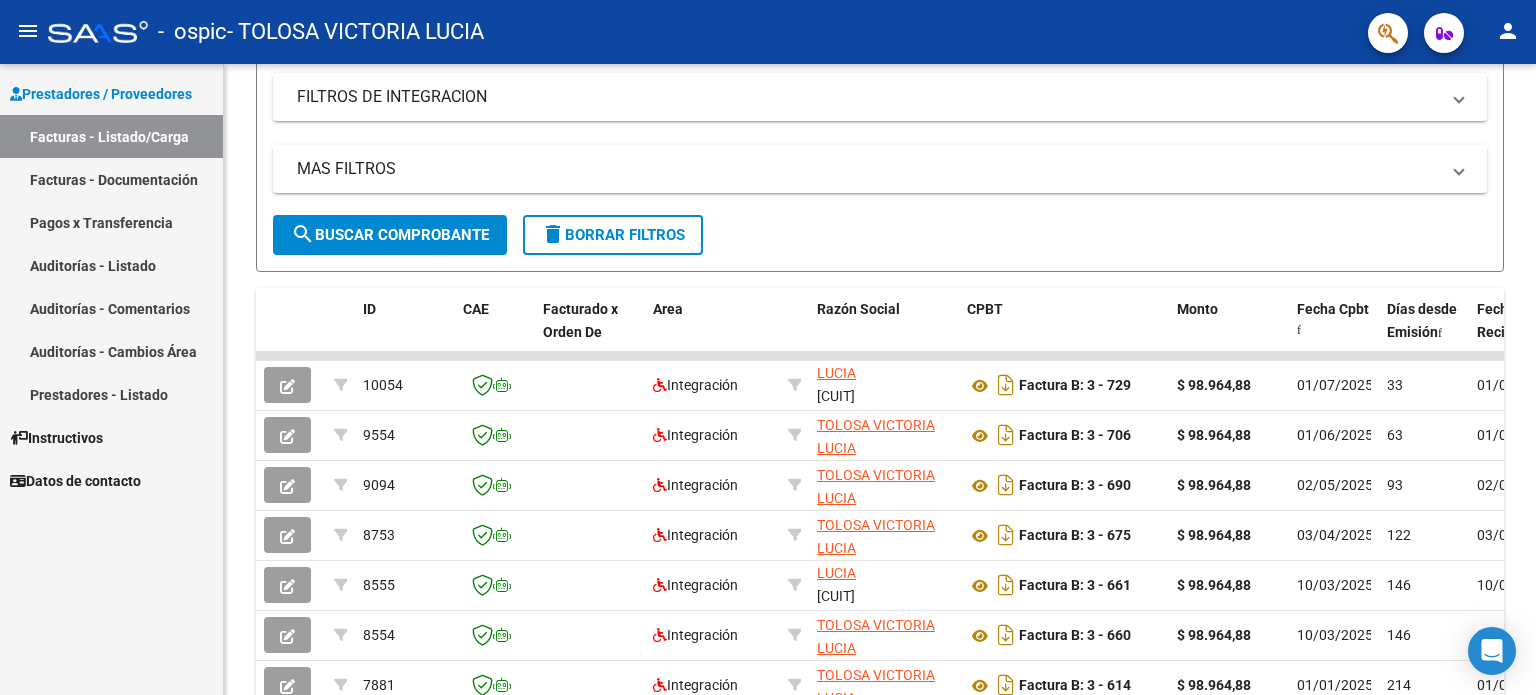 click on "Prestadores / Proveedores Facturas - Listado/Carga Facturas - Documentación Pagos x Transferencia Auditorías - Listado Auditorías - Comentarios Auditorías - Cambios Área Prestadores - Listado    Instructivos    Datos de contacto" at bounding box center [111, 379] 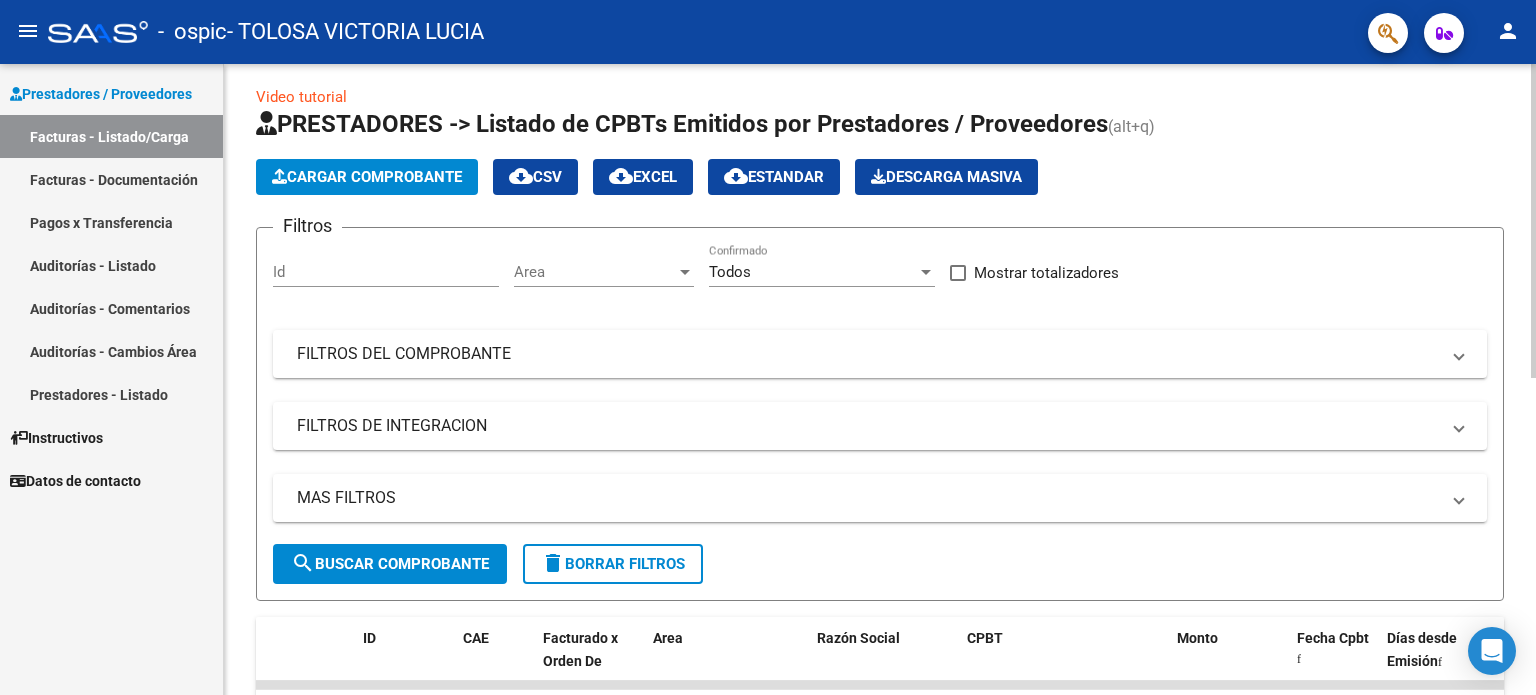 scroll, scrollTop: 0, scrollLeft: 0, axis: both 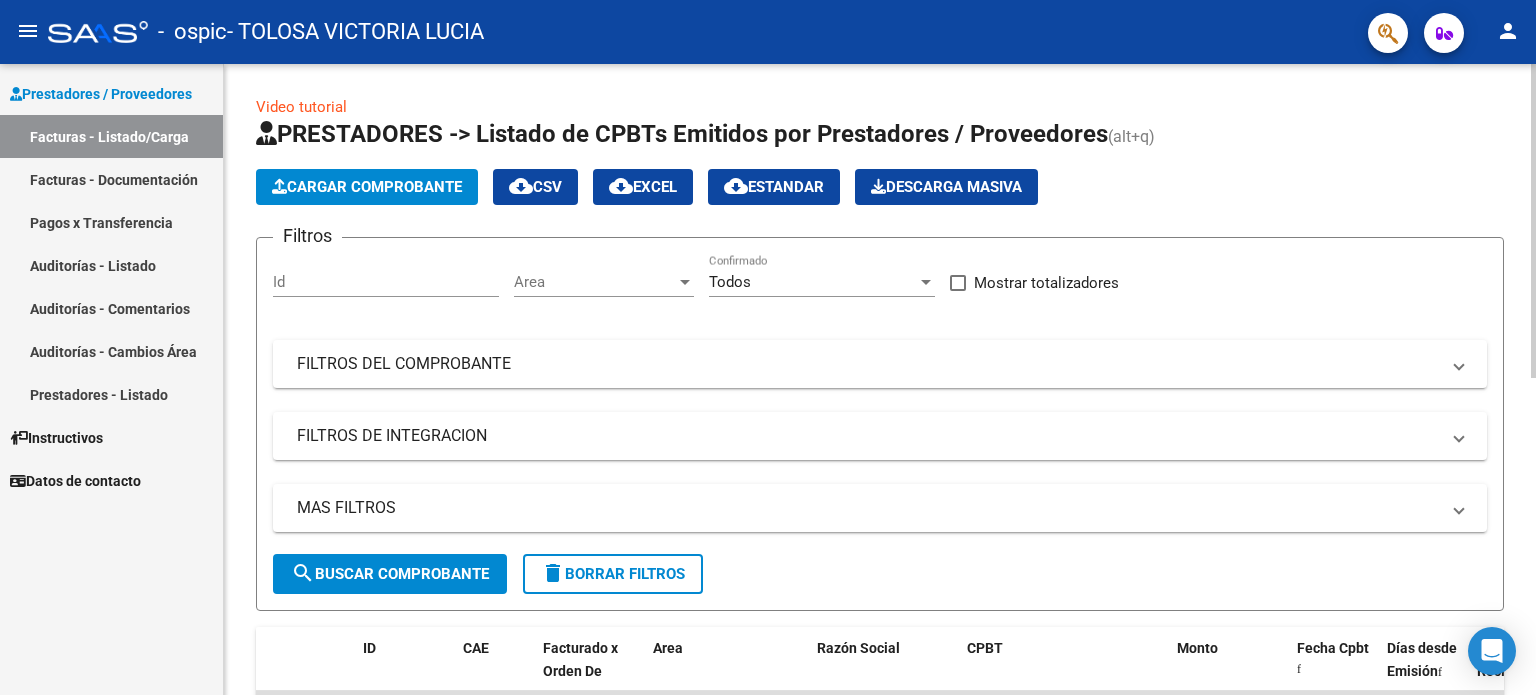 click on "Cargar Comprobante" 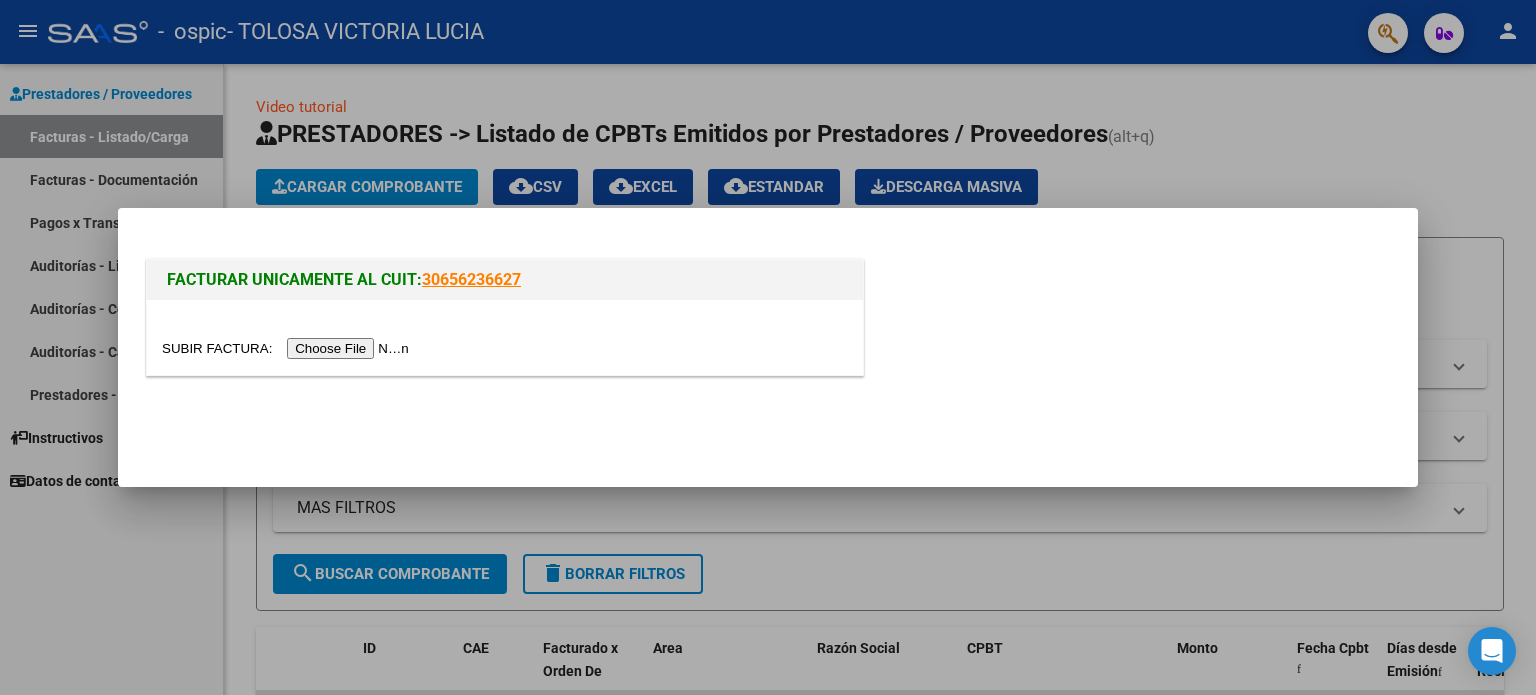 click at bounding box center (288, 348) 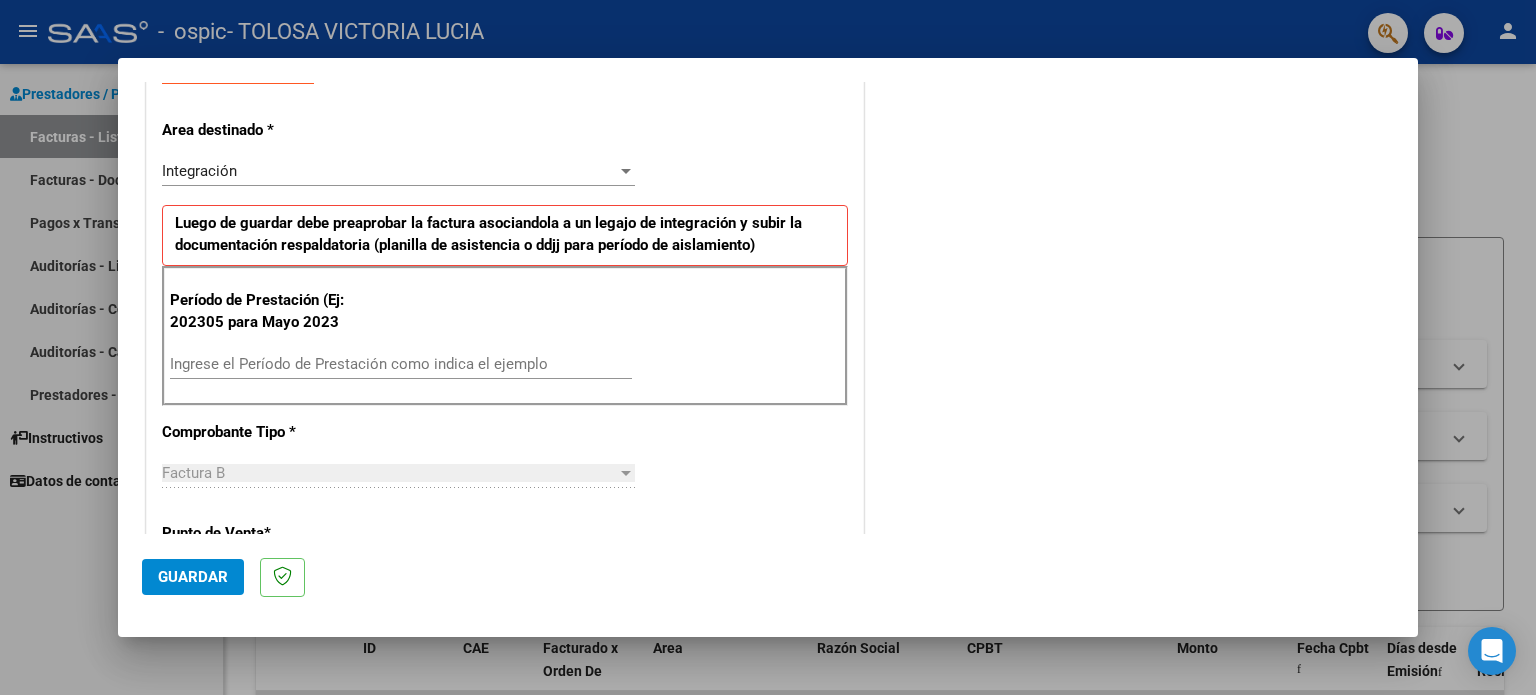 scroll, scrollTop: 400, scrollLeft: 0, axis: vertical 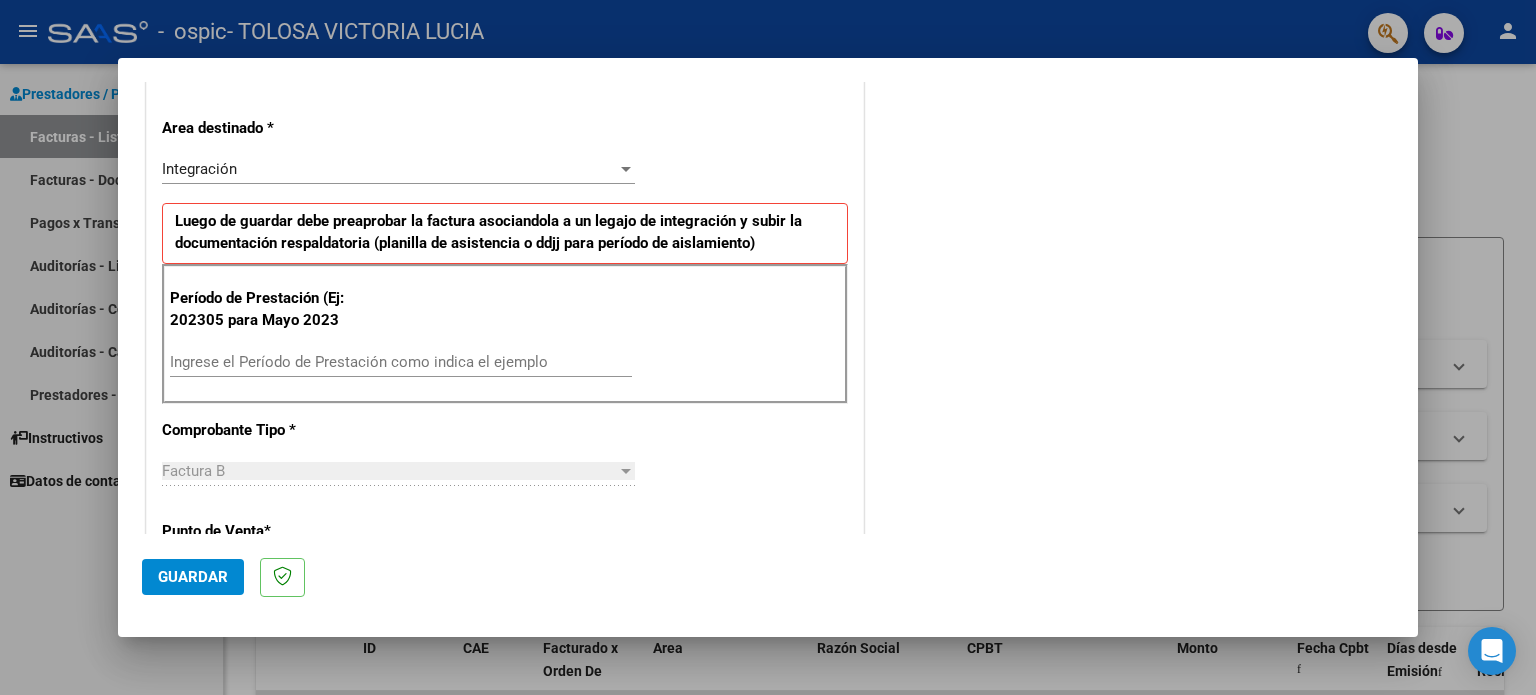 click on "Ingrese el Período de Prestación como indica el ejemplo" at bounding box center [401, 362] 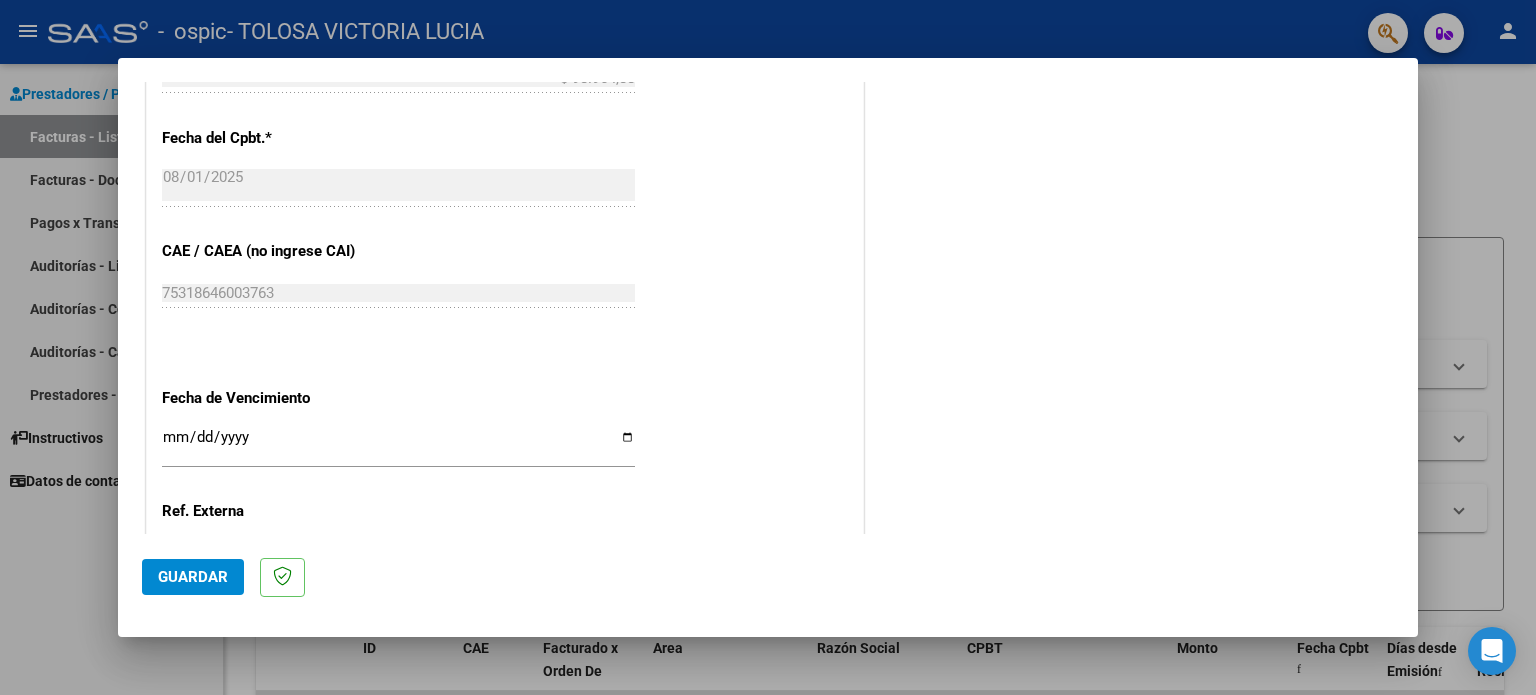 scroll, scrollTop: 1100, scrollLeft: 0, axis: vertical 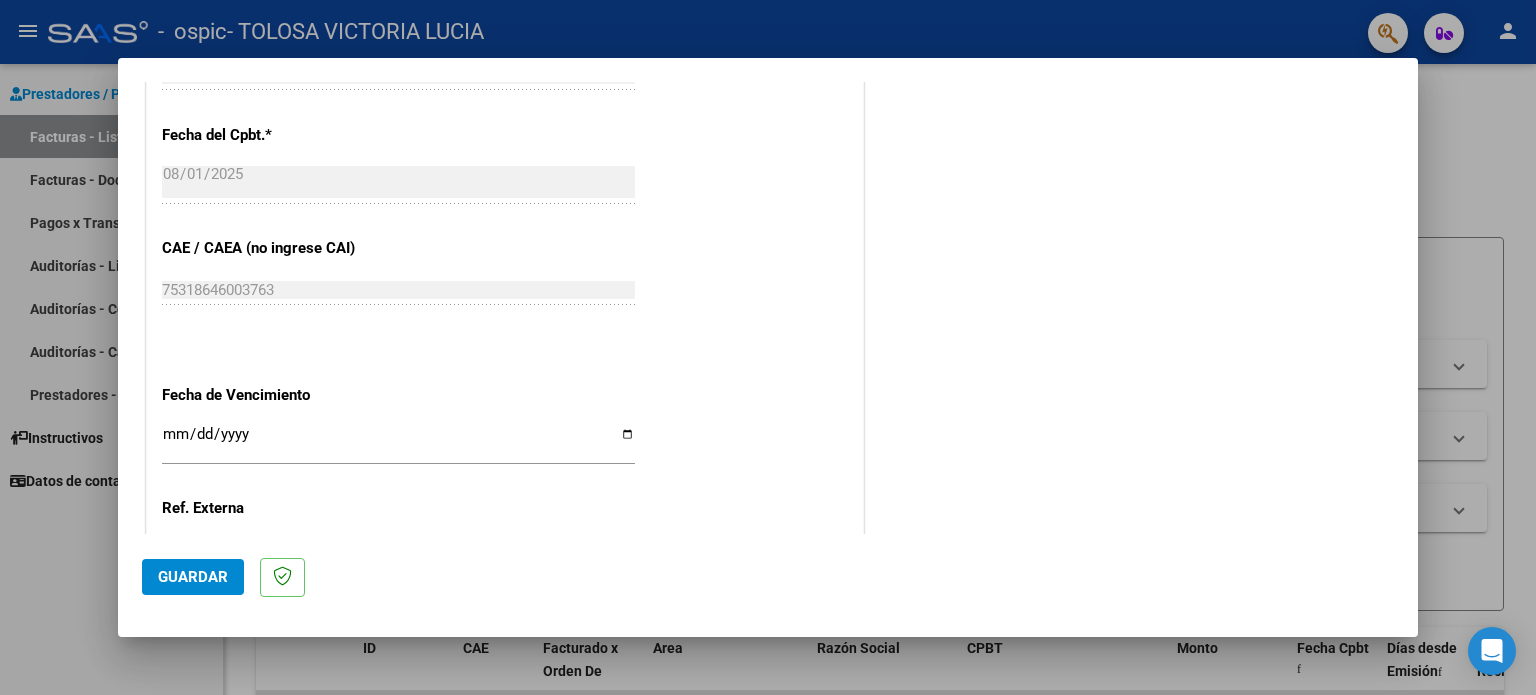 type on "202507" 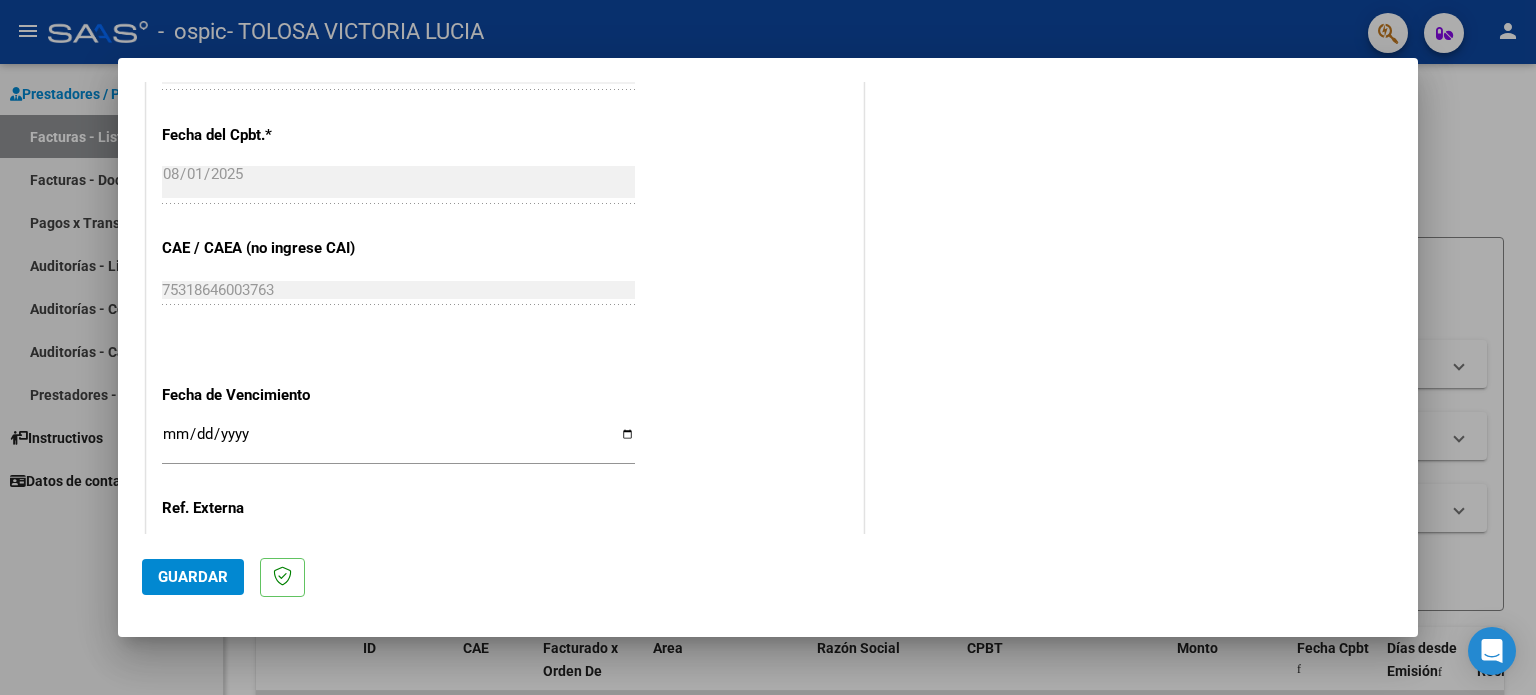 click on "CUIT  *   [CUIT] Ingresar CUIT  ANALISIS PRESTADOR  Area destinado * Integración Seleccionar Area Luego de guardar debe preaprobar la factura asociandola a un legajo de integración y subir la documentación respaldatoria (planilla de asistencia o ddjj para período de aislamiento)  Período de Prestación (Ej: 202305 para Mayo 2023    202507 Ingrese el Período de Prestación como indica el ejemplo   Comprobante Tipo * Factura B Seleccionar Tipo Punto de Venta  *   3 Ingresar el Nro.  Número  *   747 Ingresar el Nro.  Monto  *   $ 98.964,88 Ingresar el monto  Fecha del Cpbt.  *   2025-08-01 Ingresar la fecha  CAE / CAEA (no ingrese CAI)    75318646003763 Ingresar el CAE o CAEA (no ingrese CAI)  Fecha de Vencimiento    Ingresar la fecha  Ref. Externa    Ingresar la ref.  N° Liquidación    Ingresar el N° Liquidación" at bounding box center [505, -34] 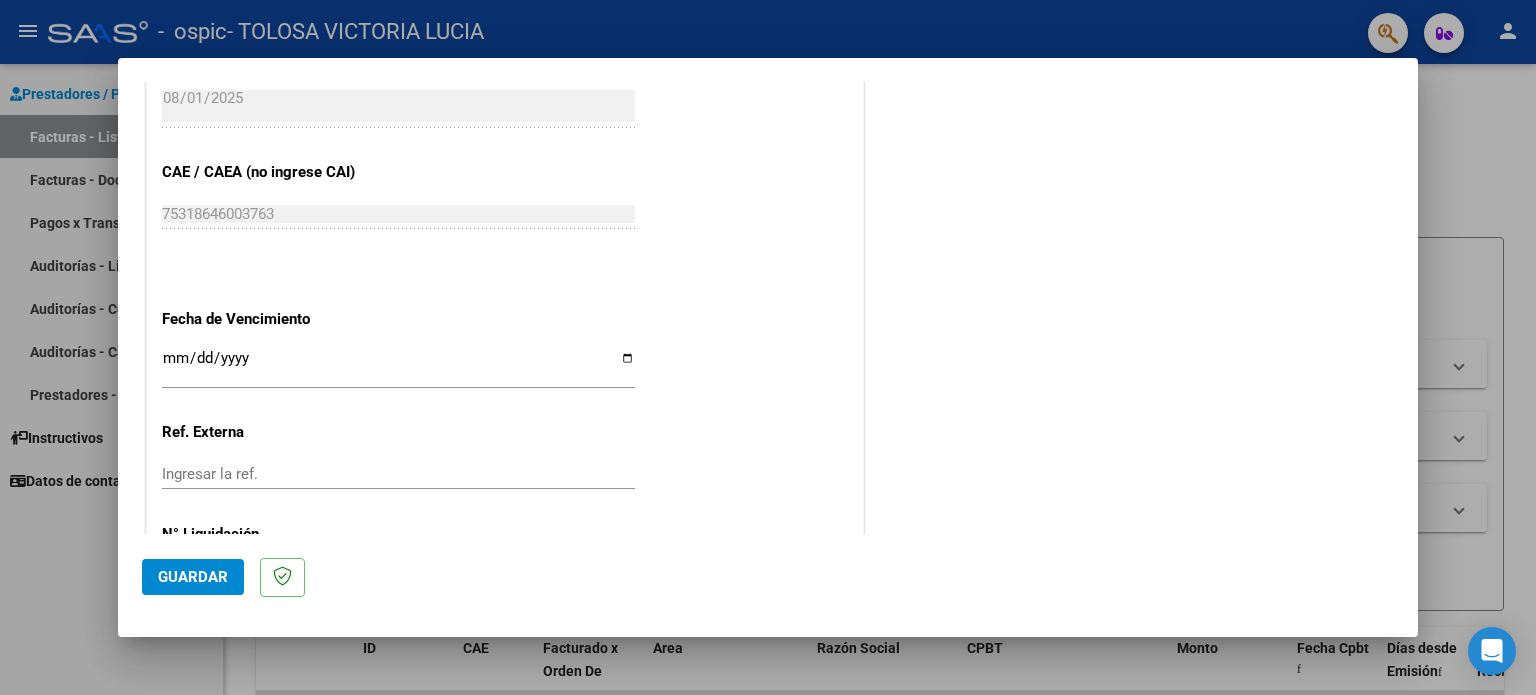 scroll, scrollTop: 1268, scrollLeft: 0, axis: vertical 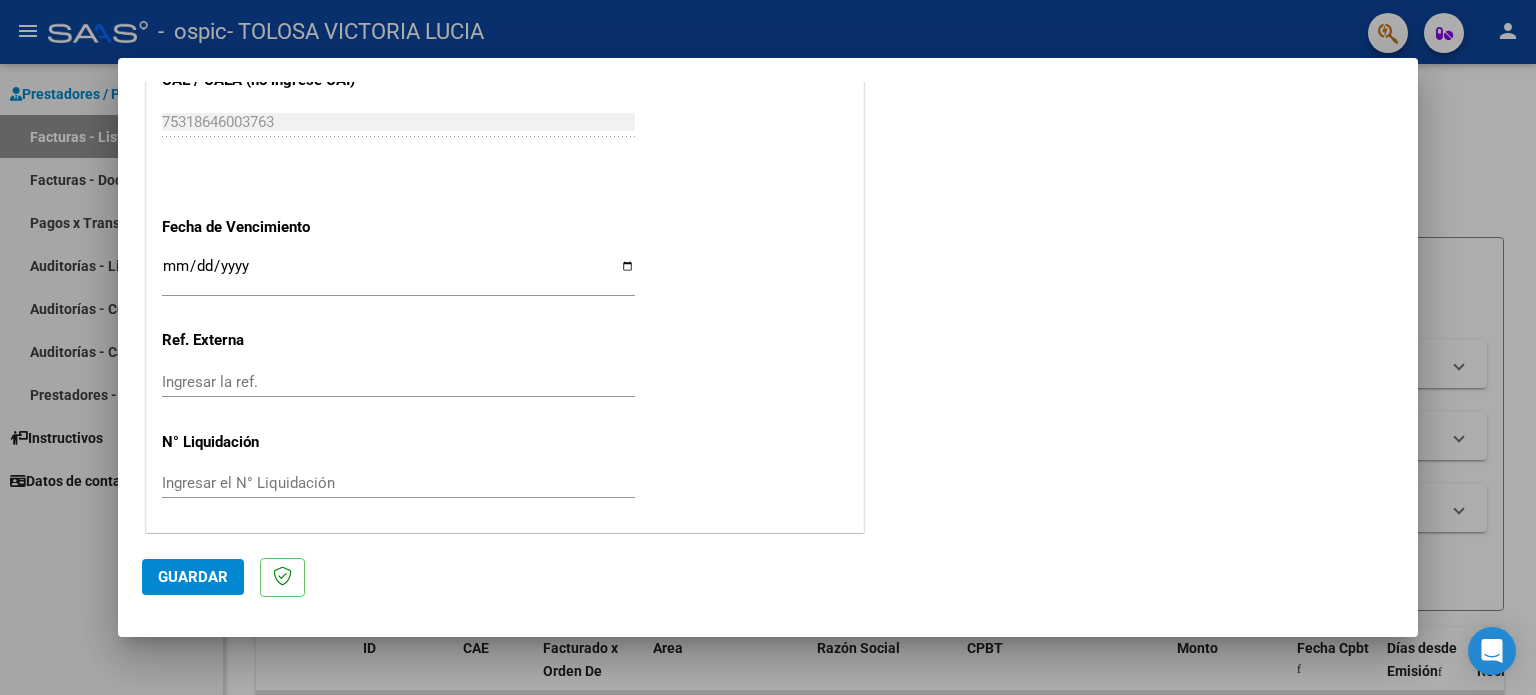 click on "Ingresar la fecha" at bounding box center [398, 274] 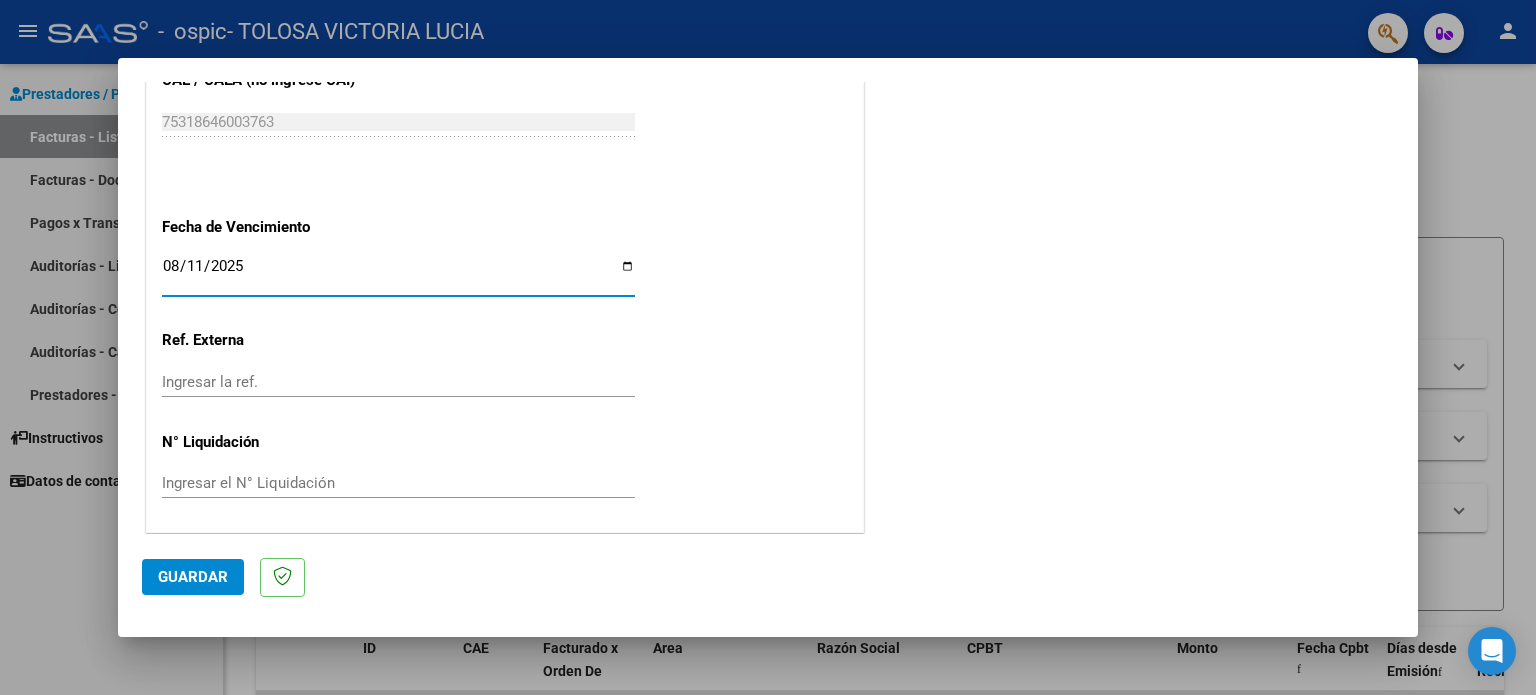 type on "2025-08-11" 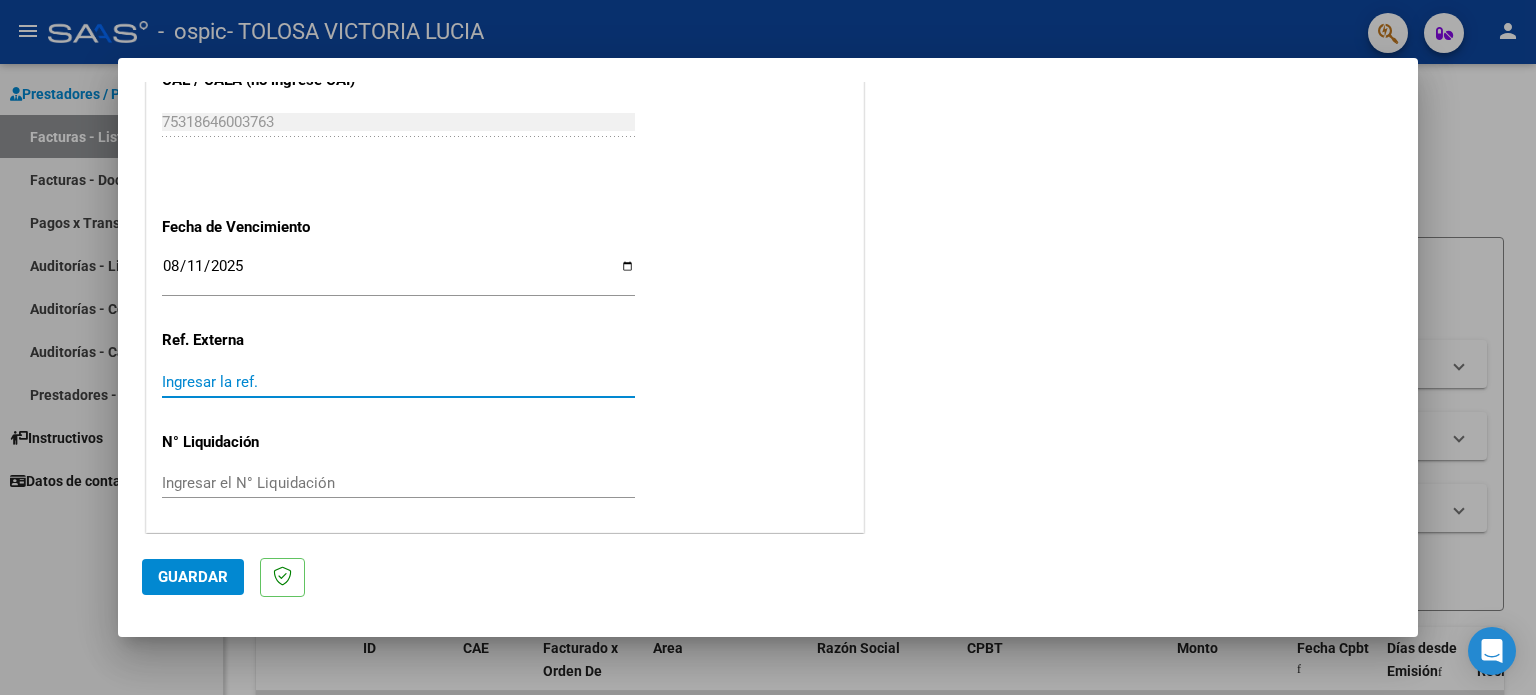 click on "Ingresar la ref." at bounding box center (398, 382) 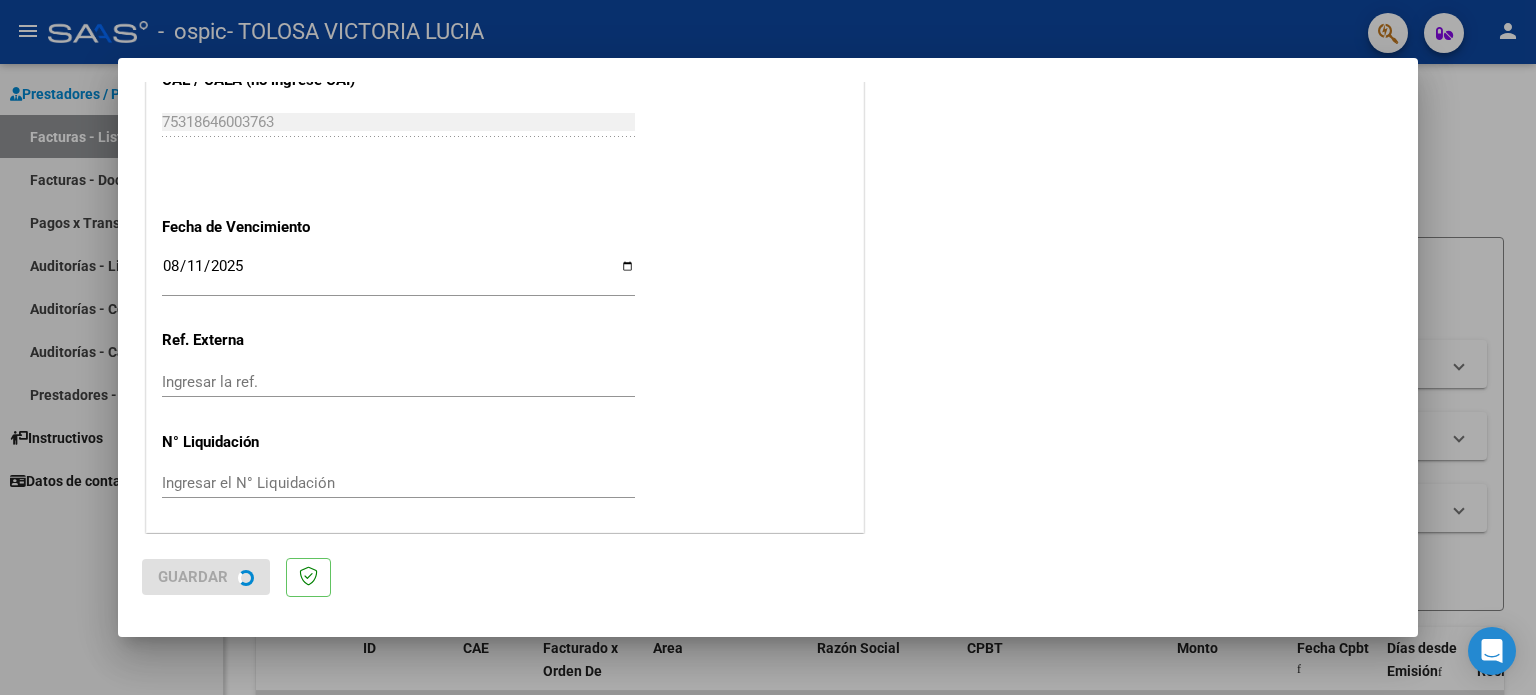 scroll, scrollTop: 0, scrollLeft: 0, axis: both 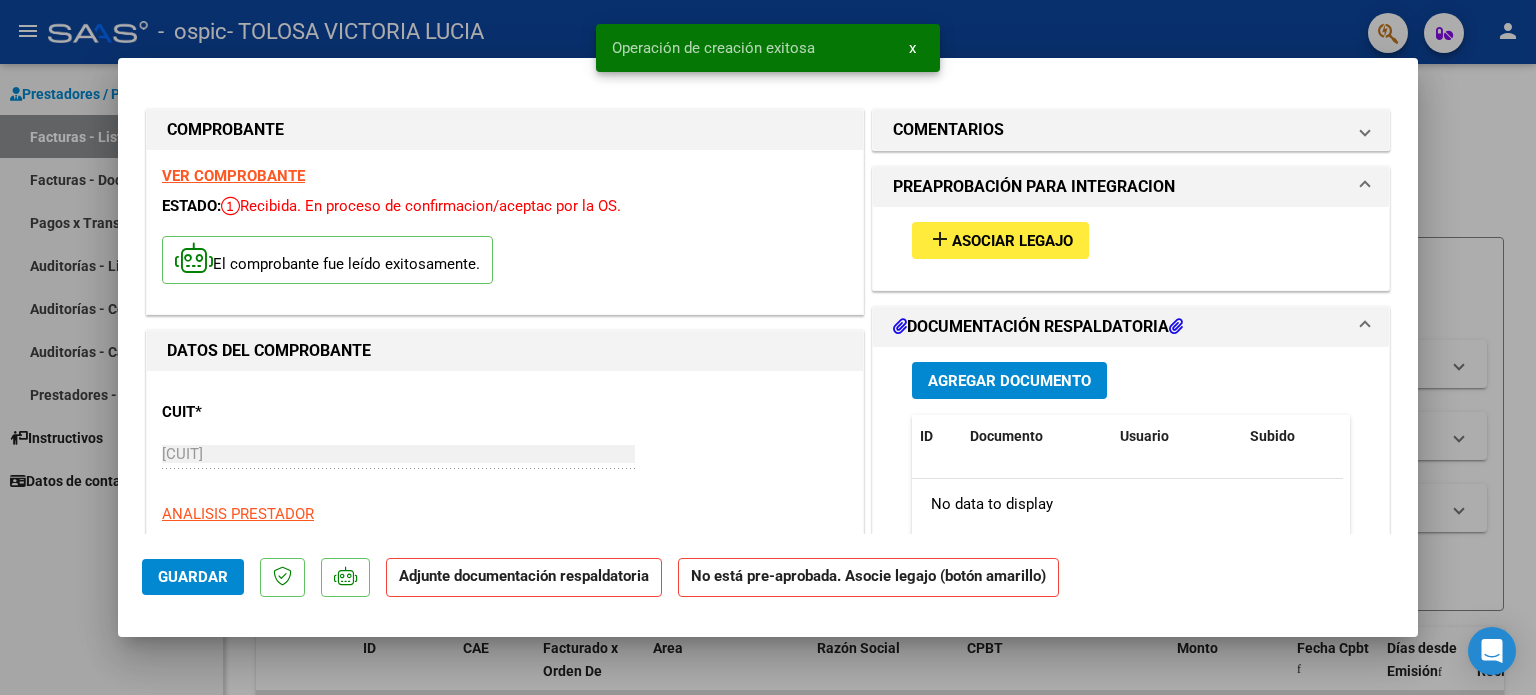 click on "add Asociar Legajo" at bounding box center (1000, 240) 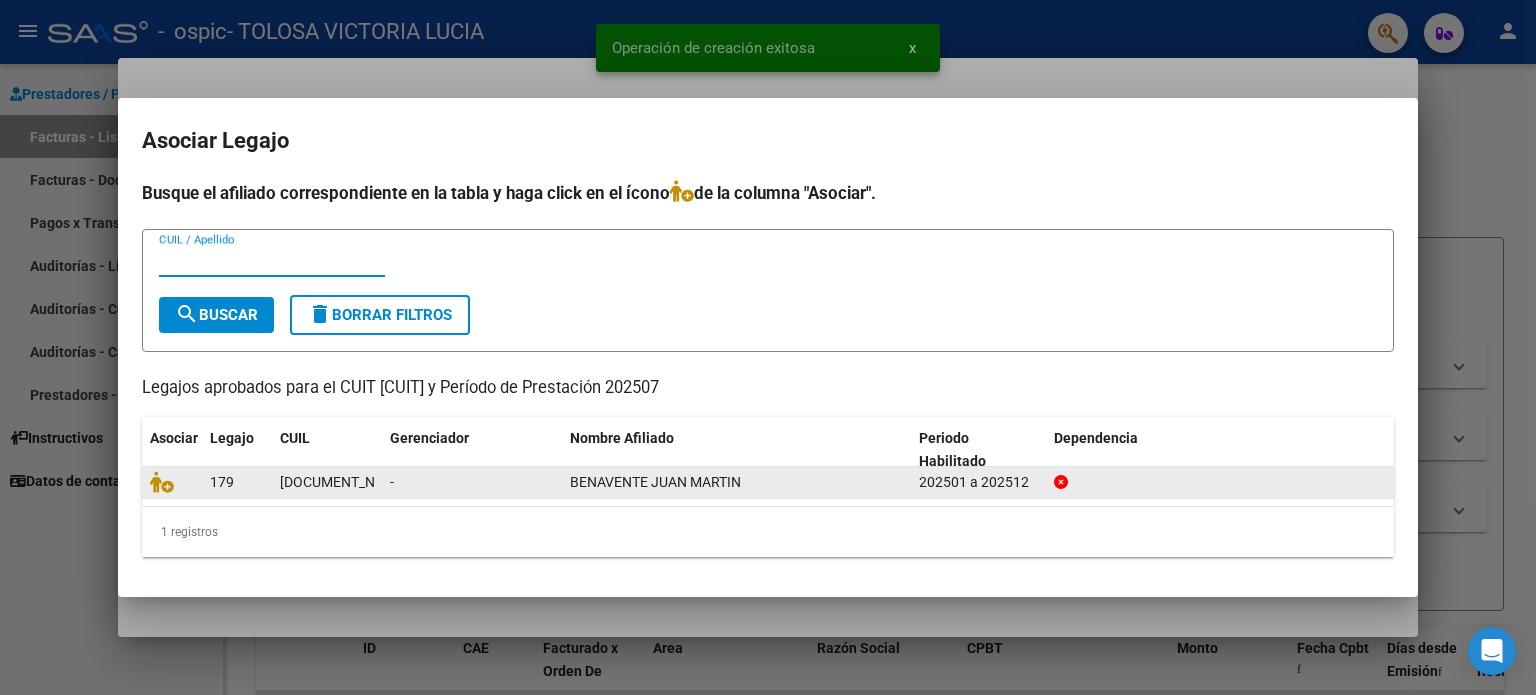 click on "-" 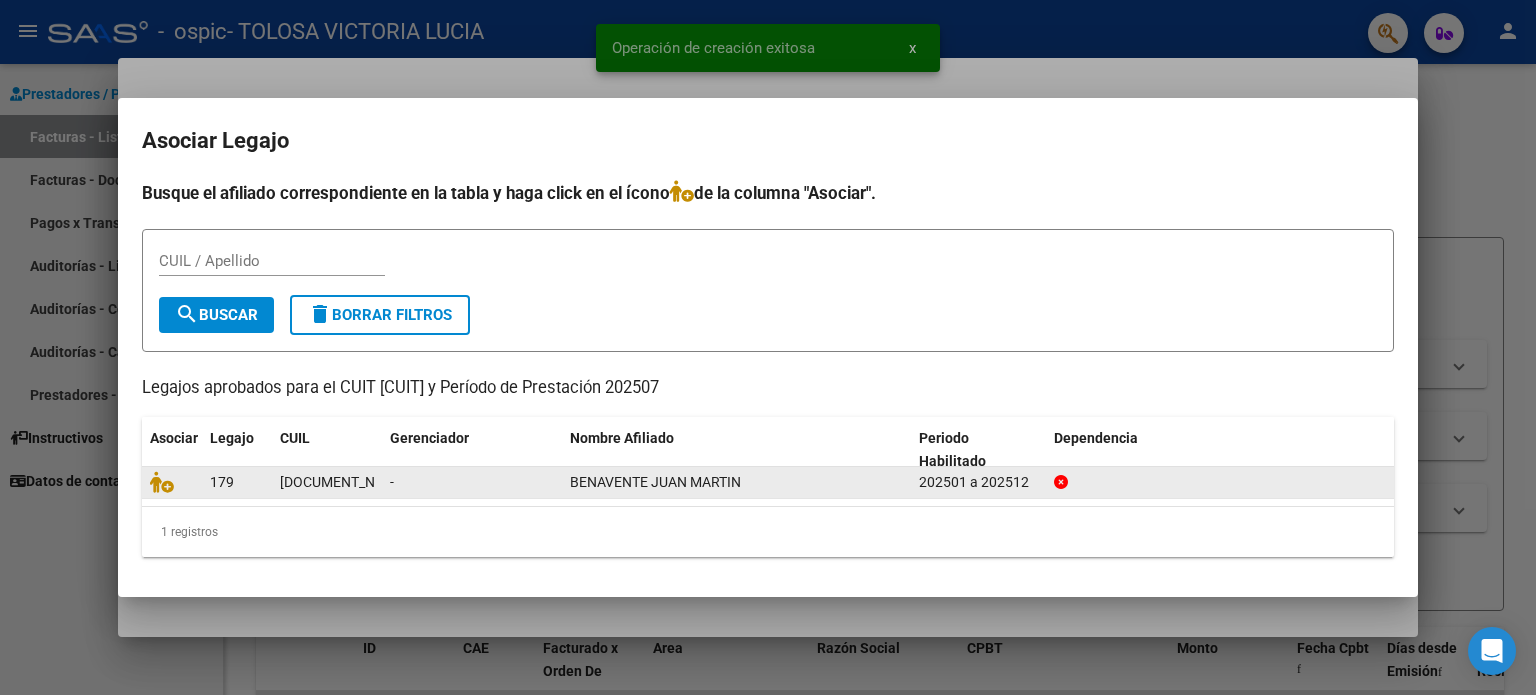 click on "-" 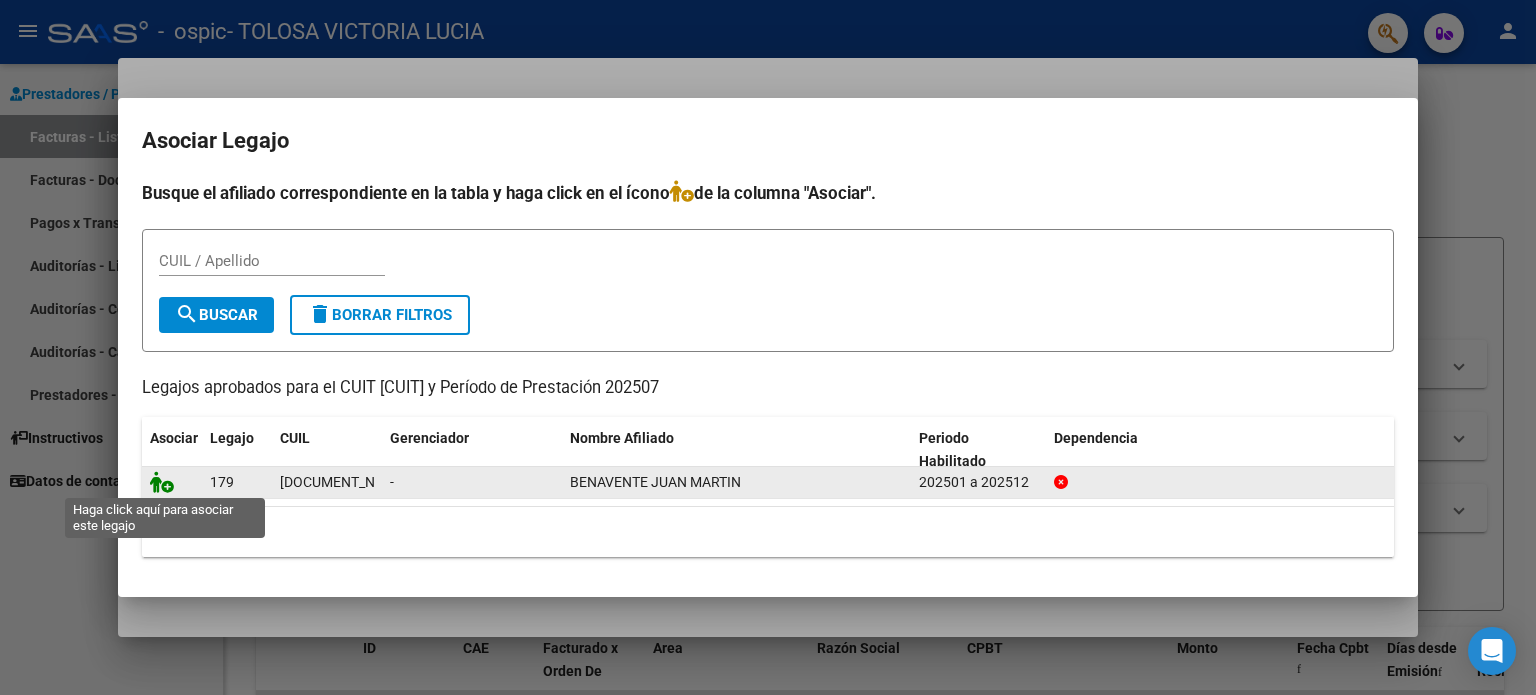 click 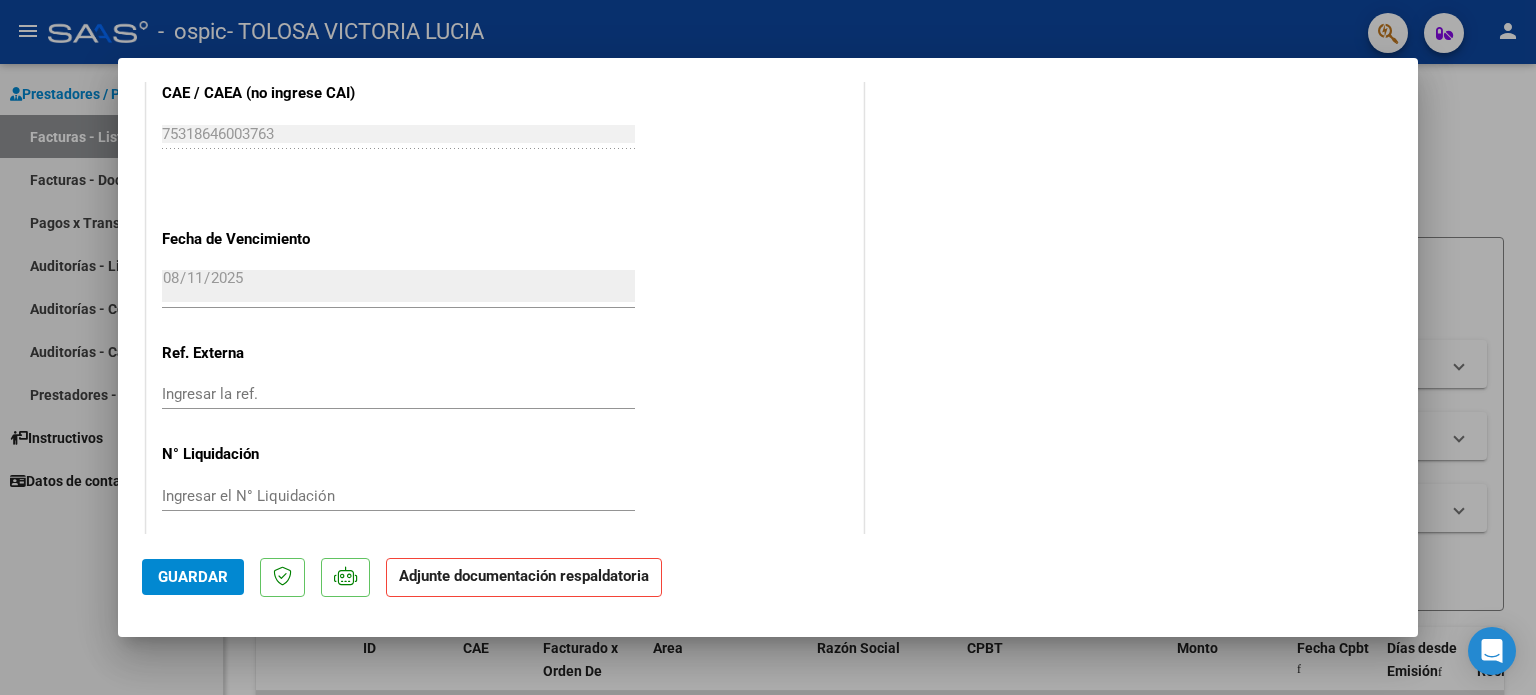 scroll, scrollTop: 1336, scrollLeft: 0, axis: vertical 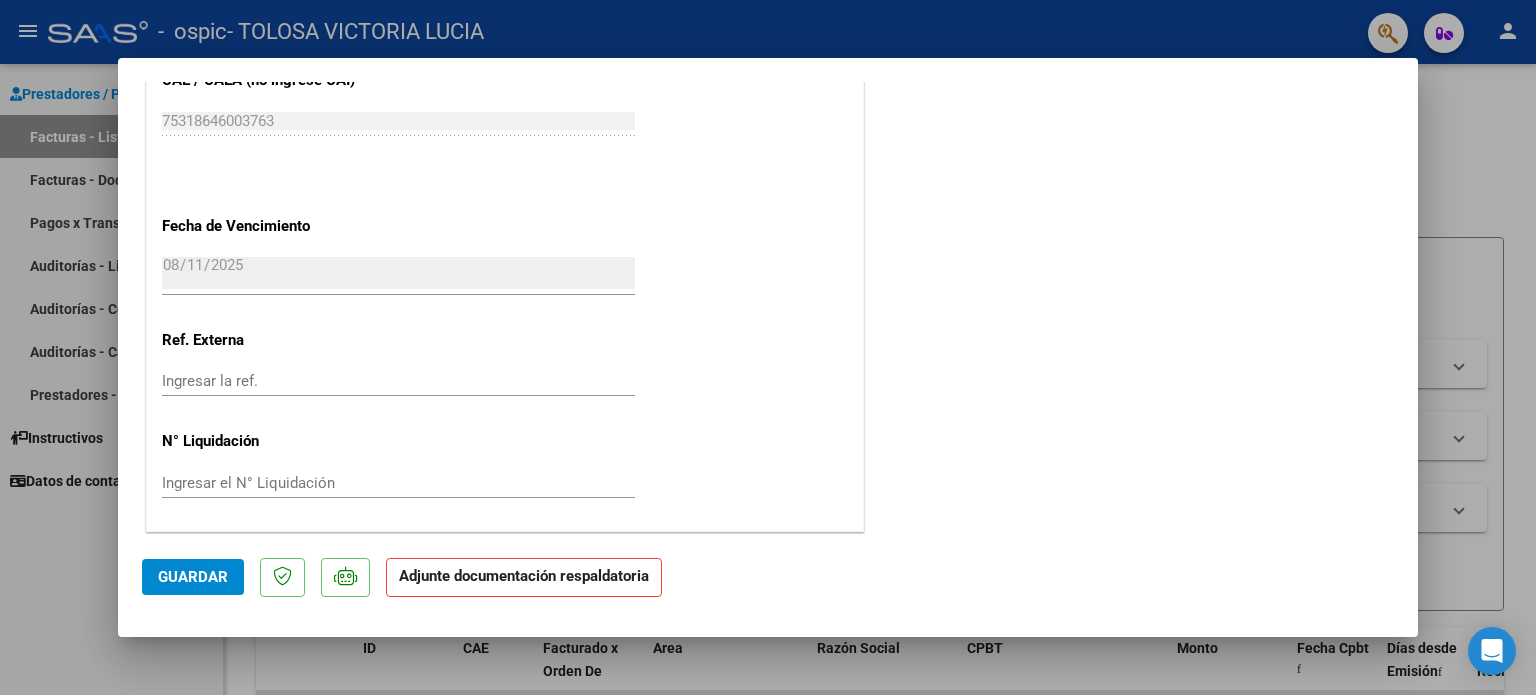 click on "Guardar" 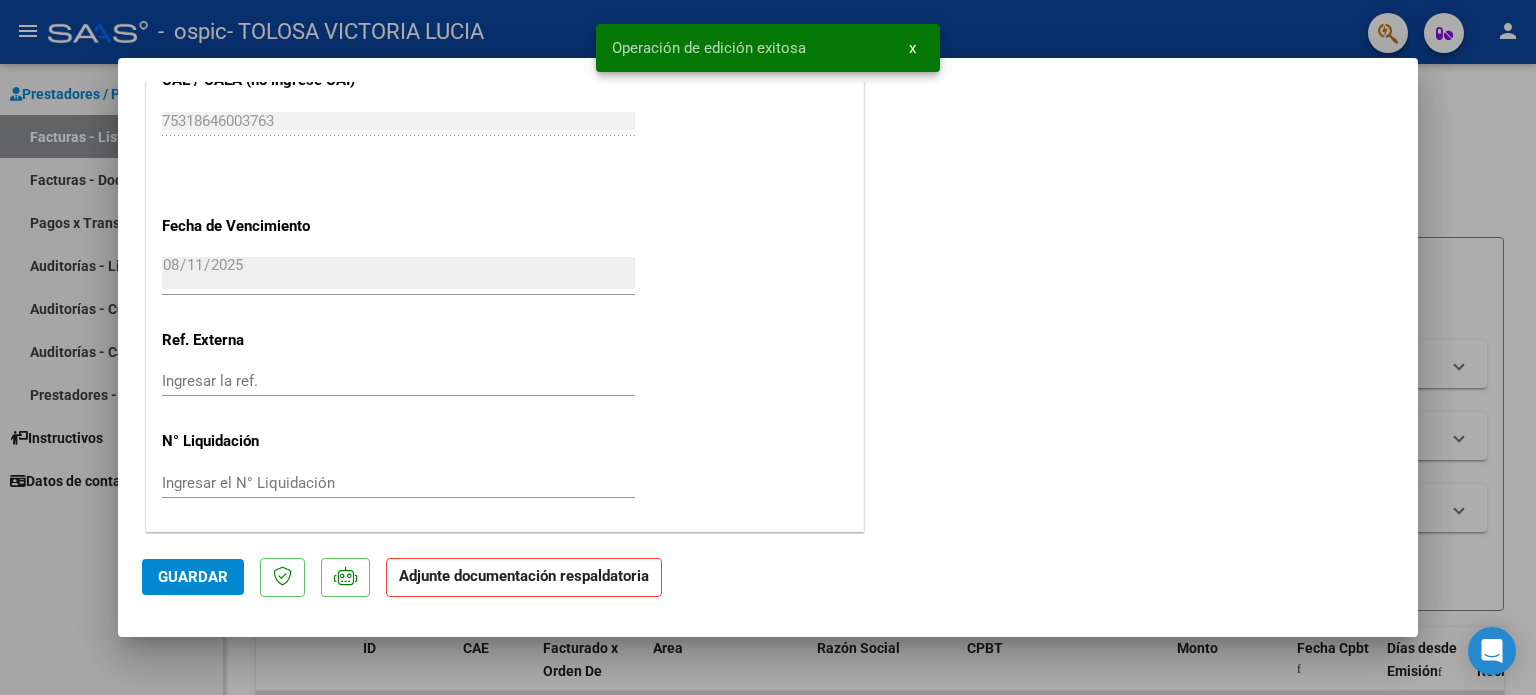 click on "Adjunte documentación respaldatoria" 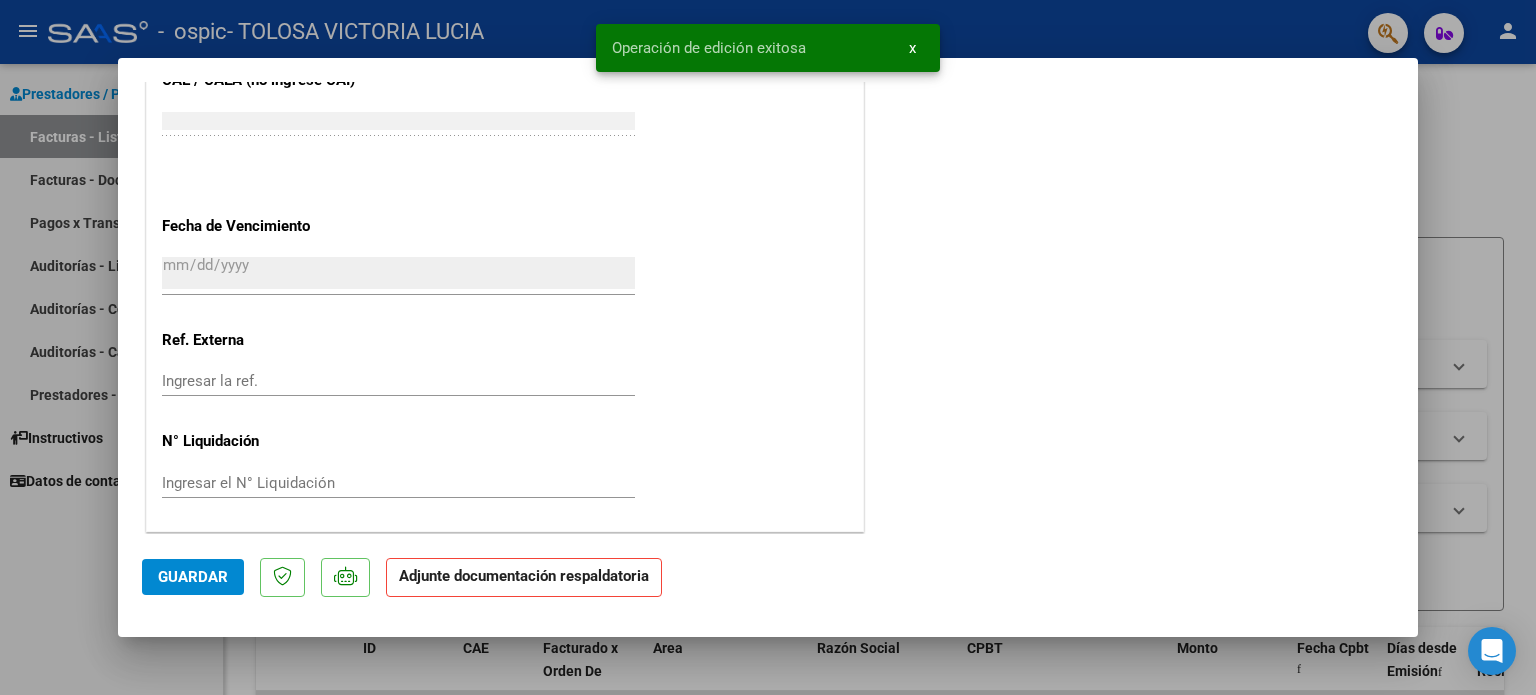 scroll, scrollTop: 0, scrollLeft: 0, axis: both 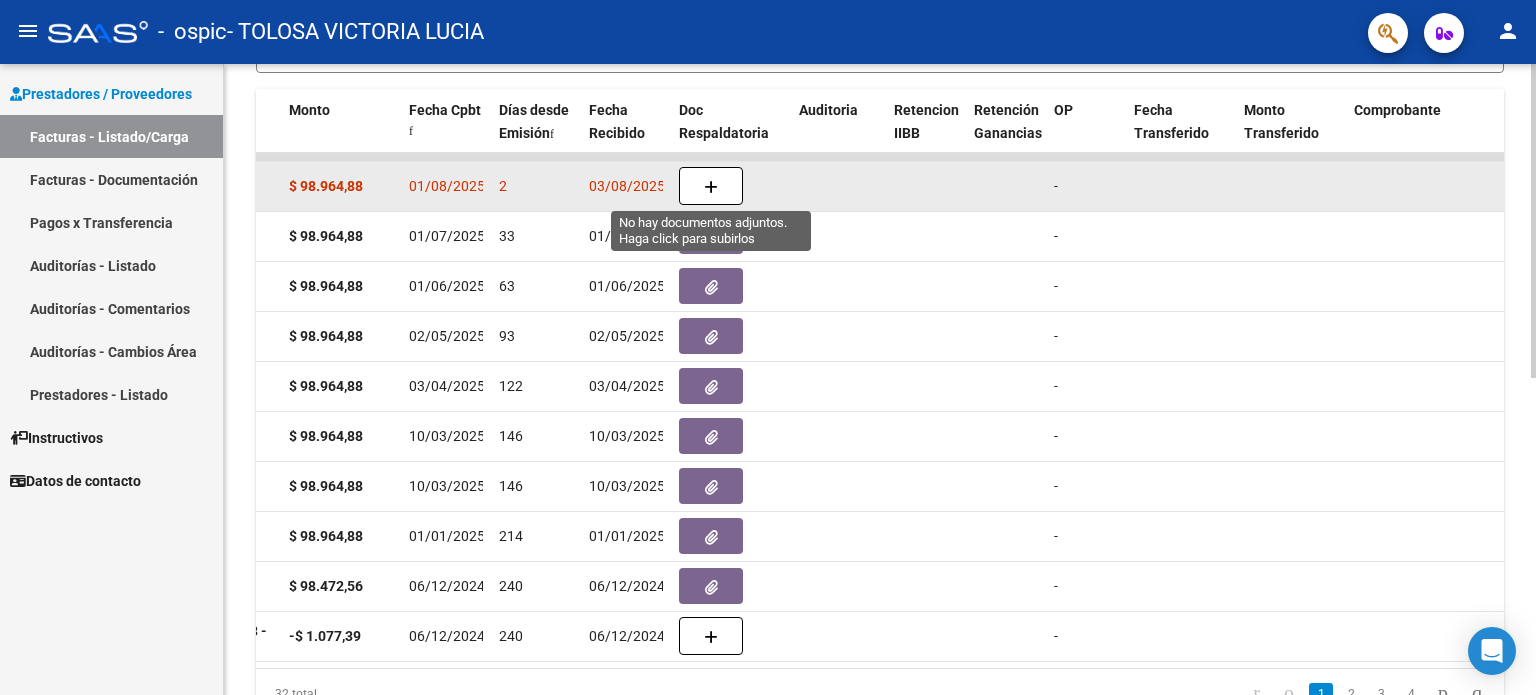 click 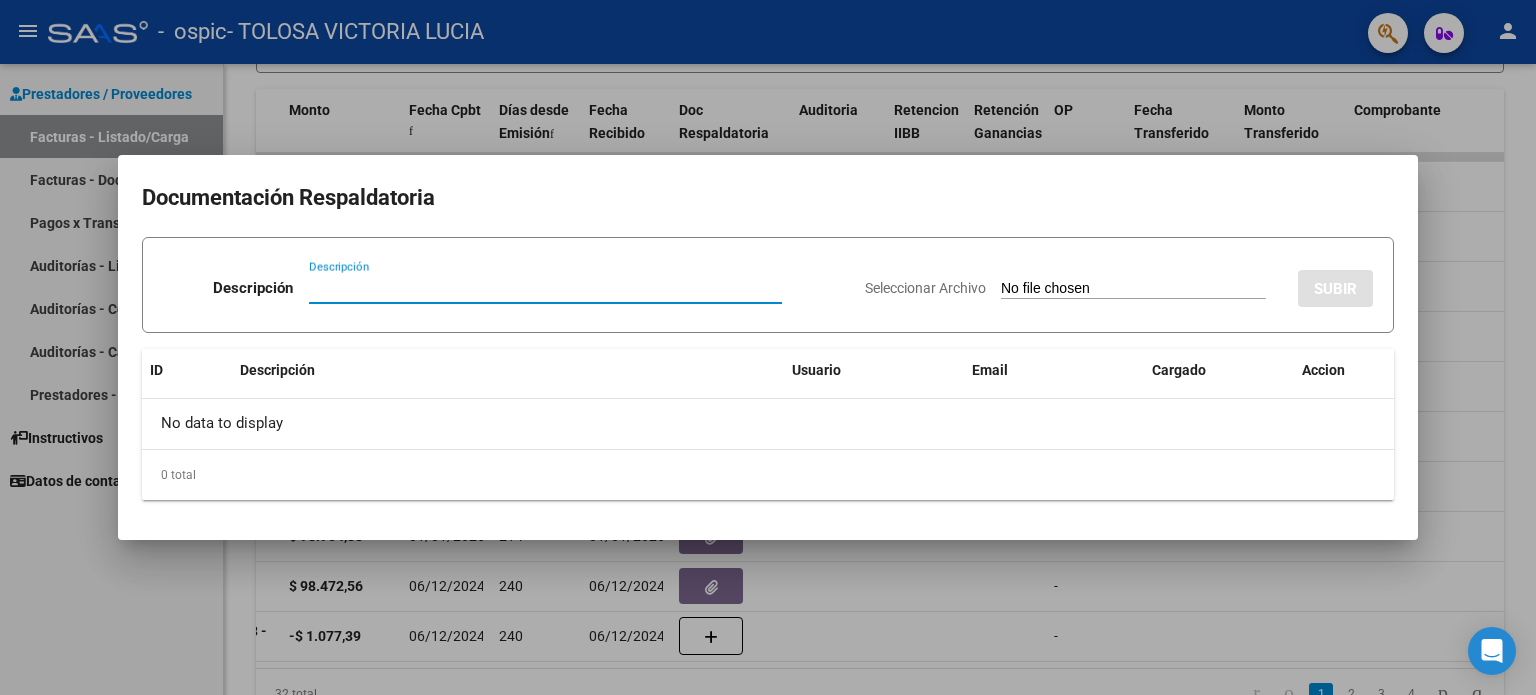 click on "Descripción" at bounding box center (545, 288) 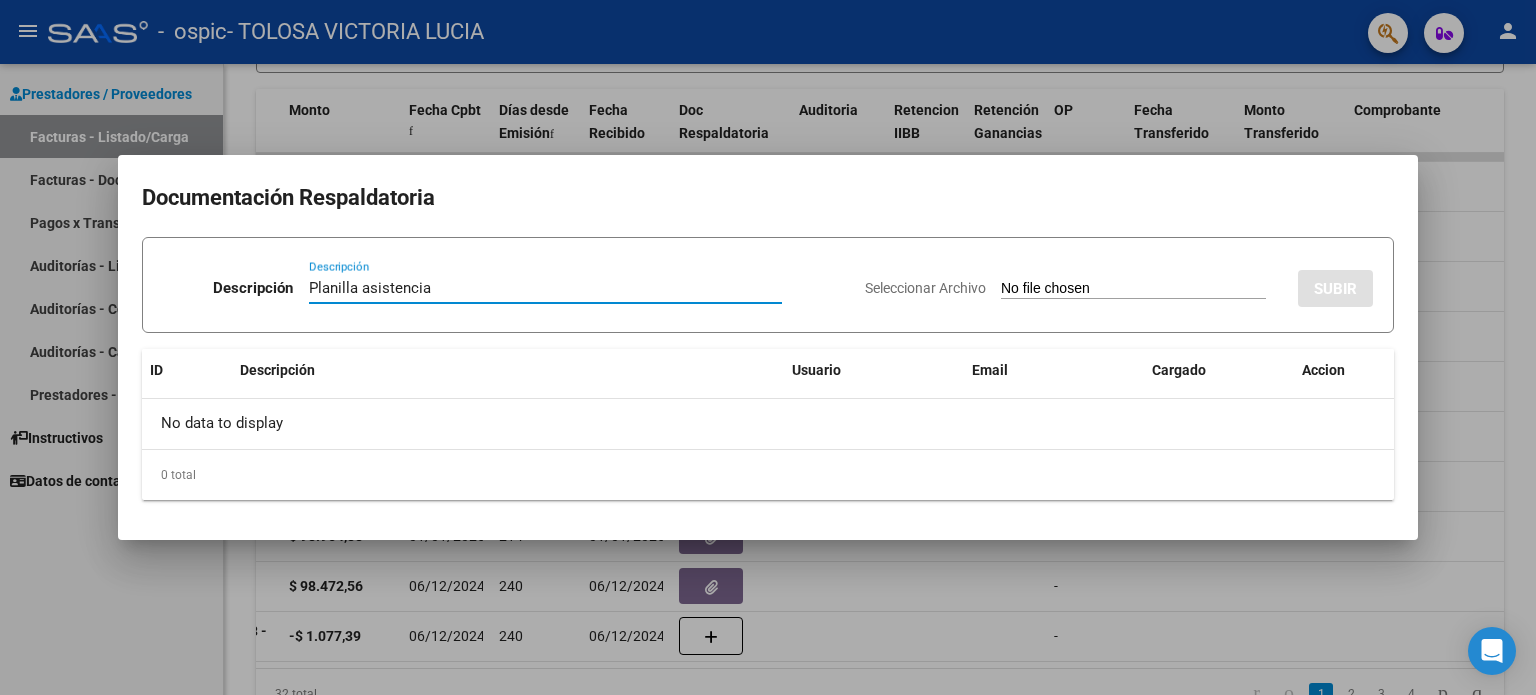 type on "Planilla asistencia" 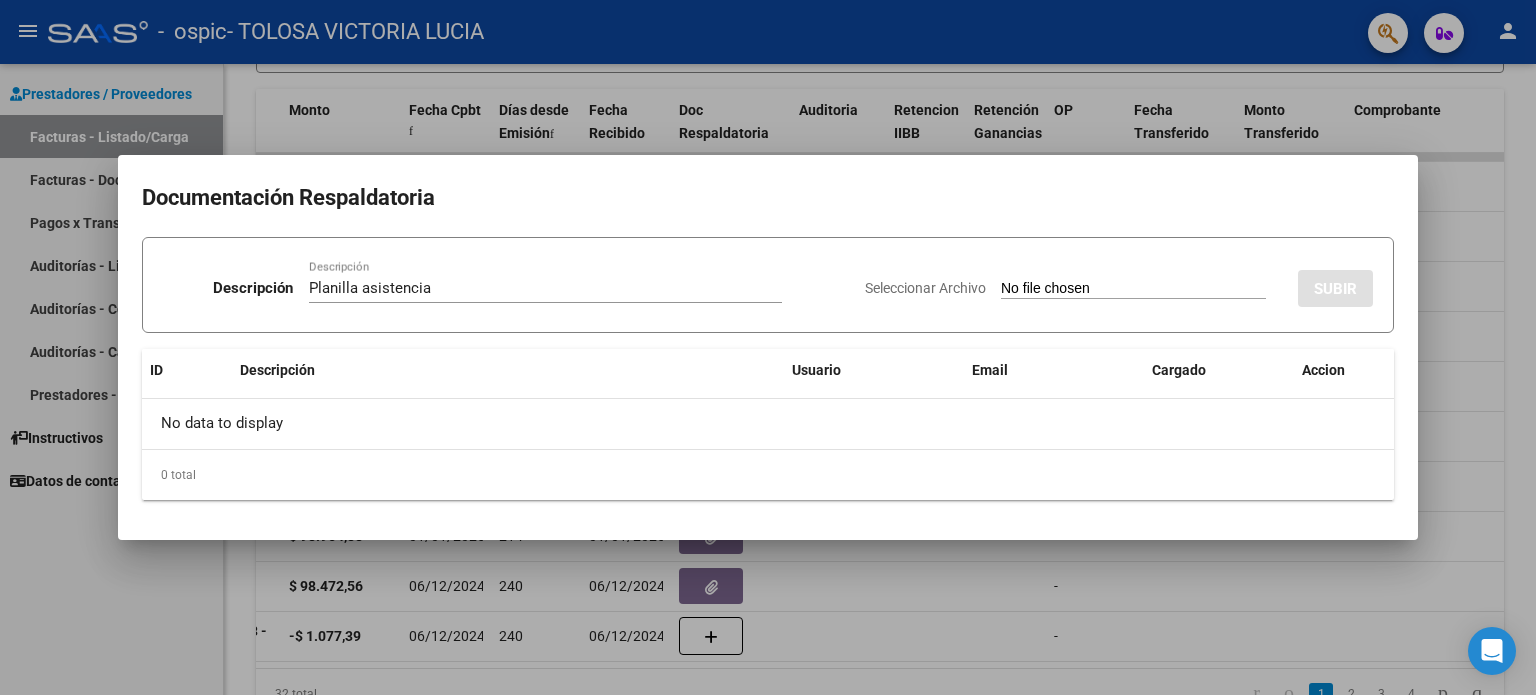 click on "Seleccionar Archivo SUBIR" at bounding box center (1119, 284) 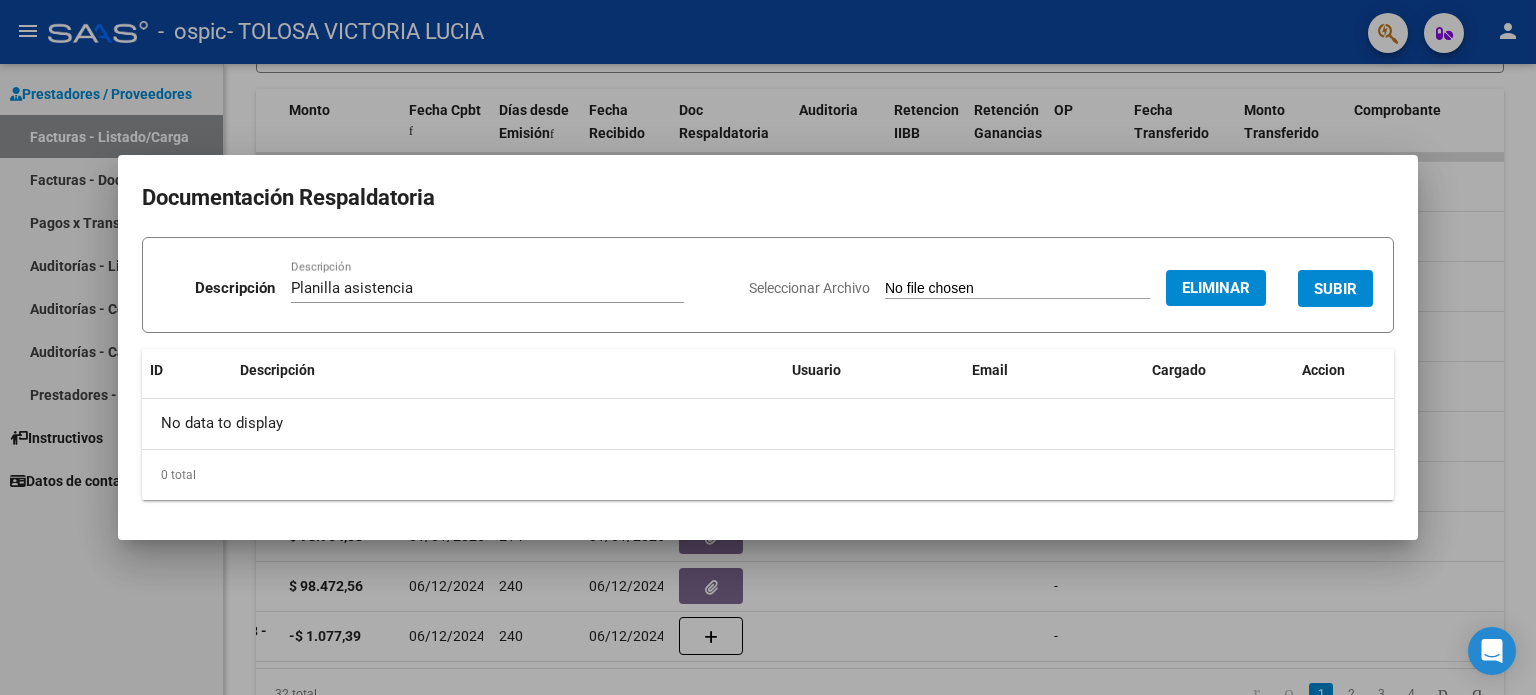 click on "SUBIR" at bounding box center (1335, 288) 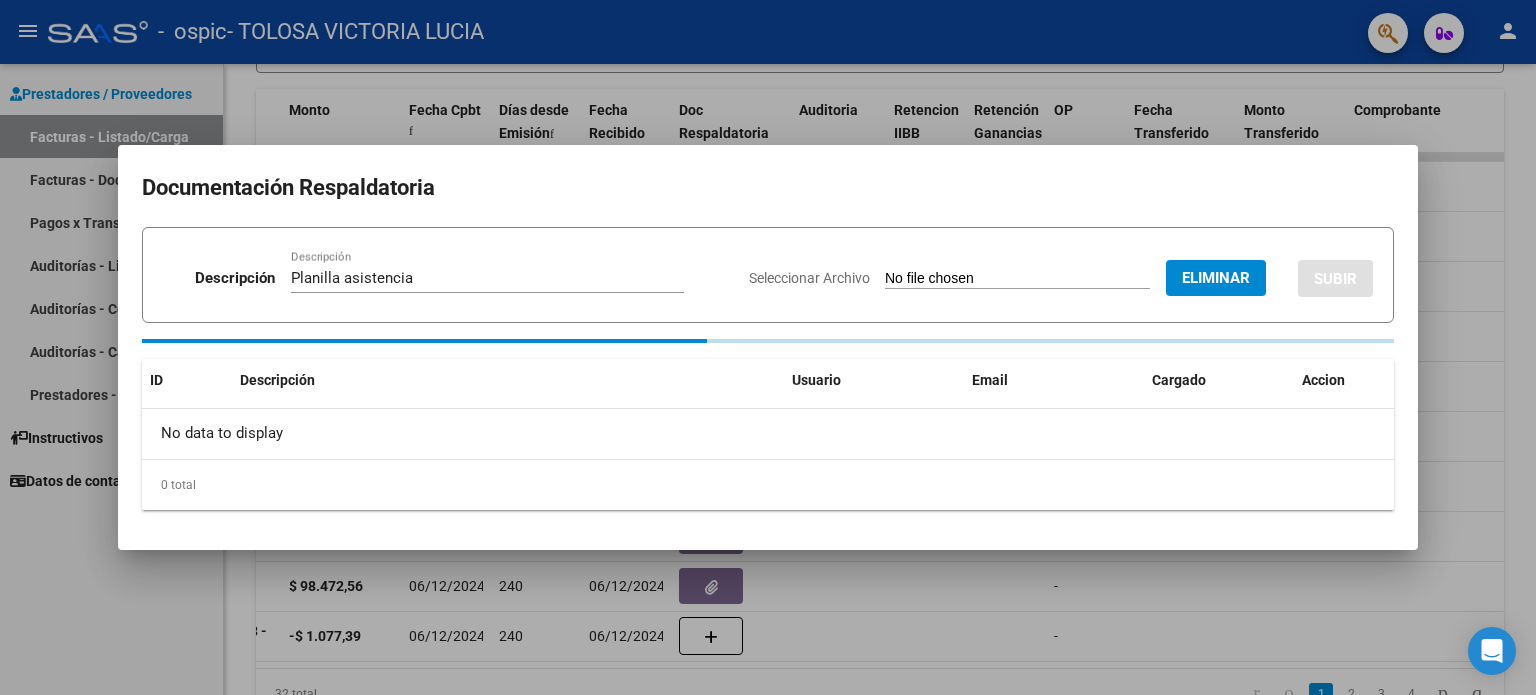 type 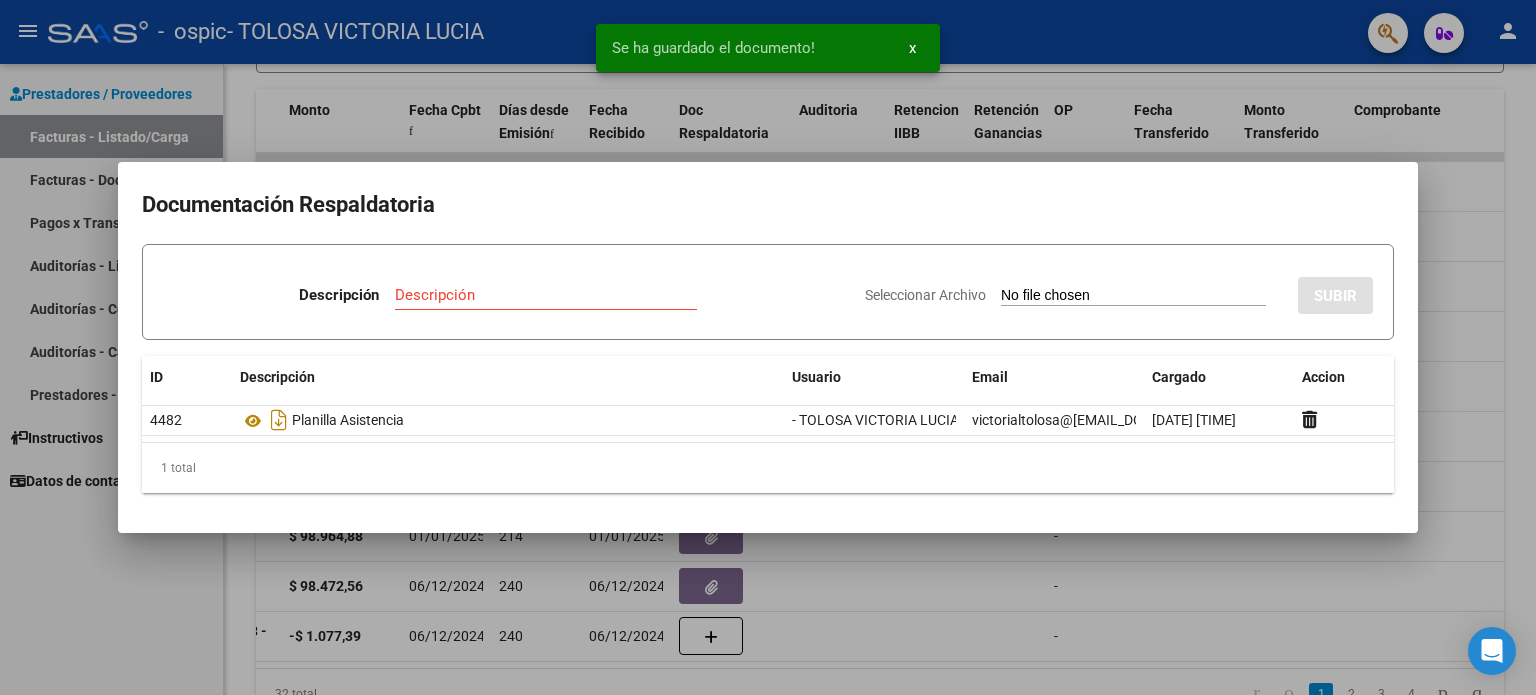 click at bounding box center [768, 347] 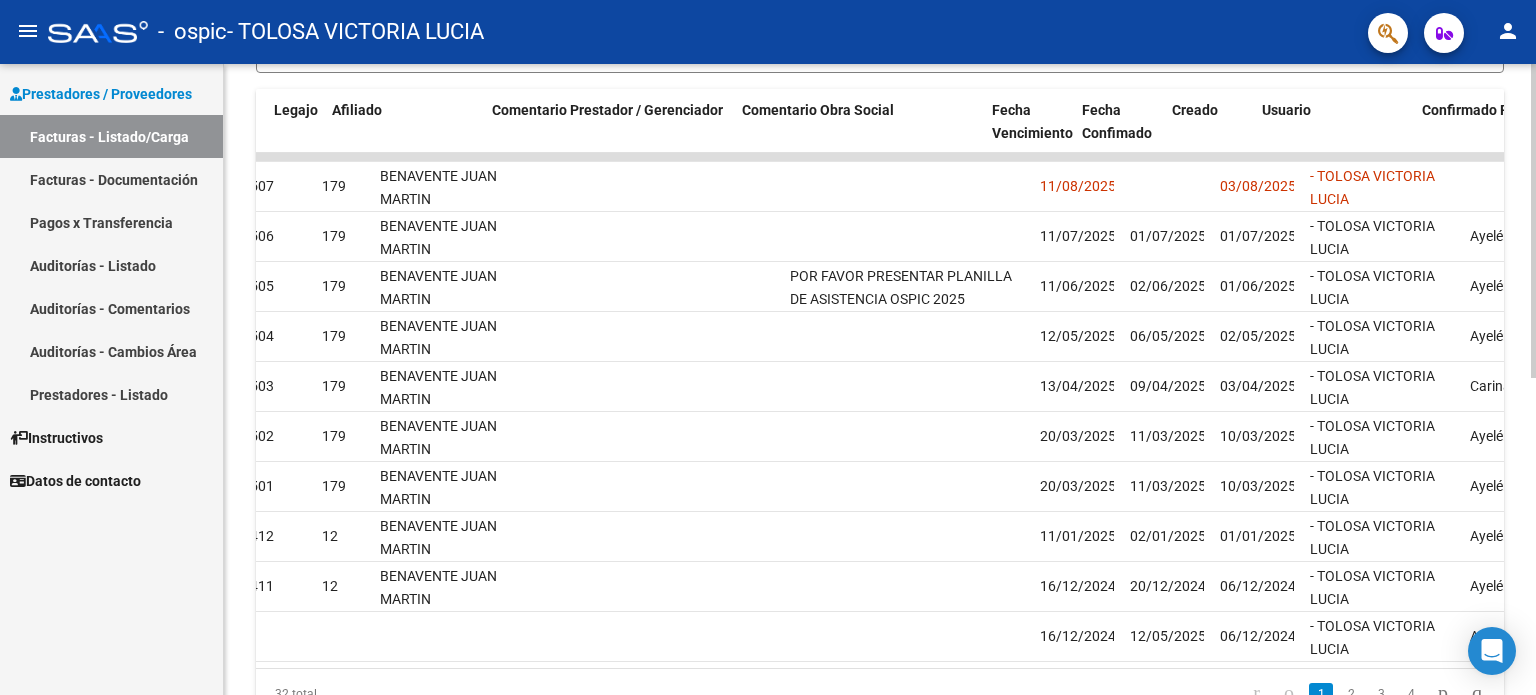 scroll, scrollTop: 0, scrollLeft: 2698, axis: horizontal 